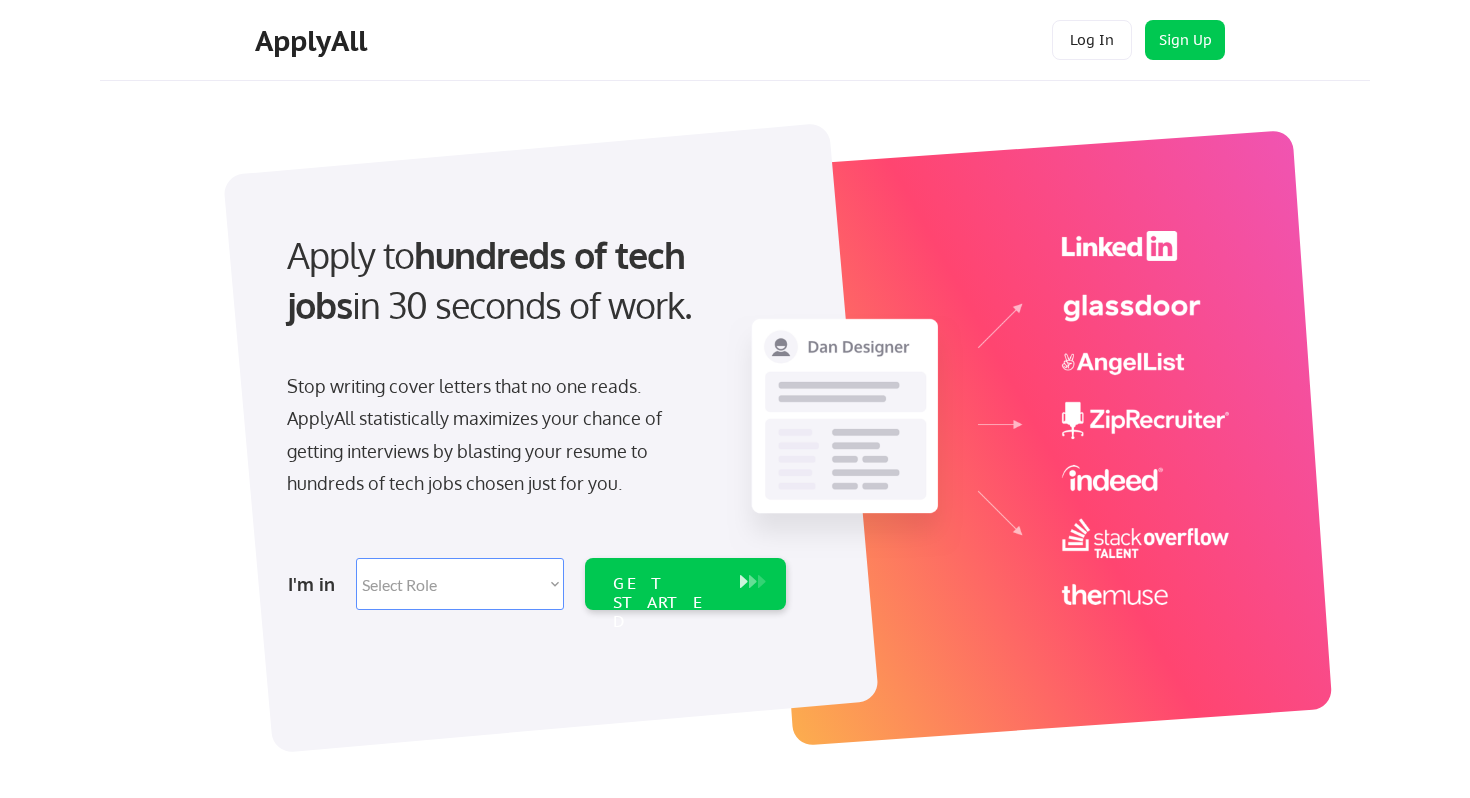 scroll, scrollTop: 0, scrollLeft: 0, axis: both 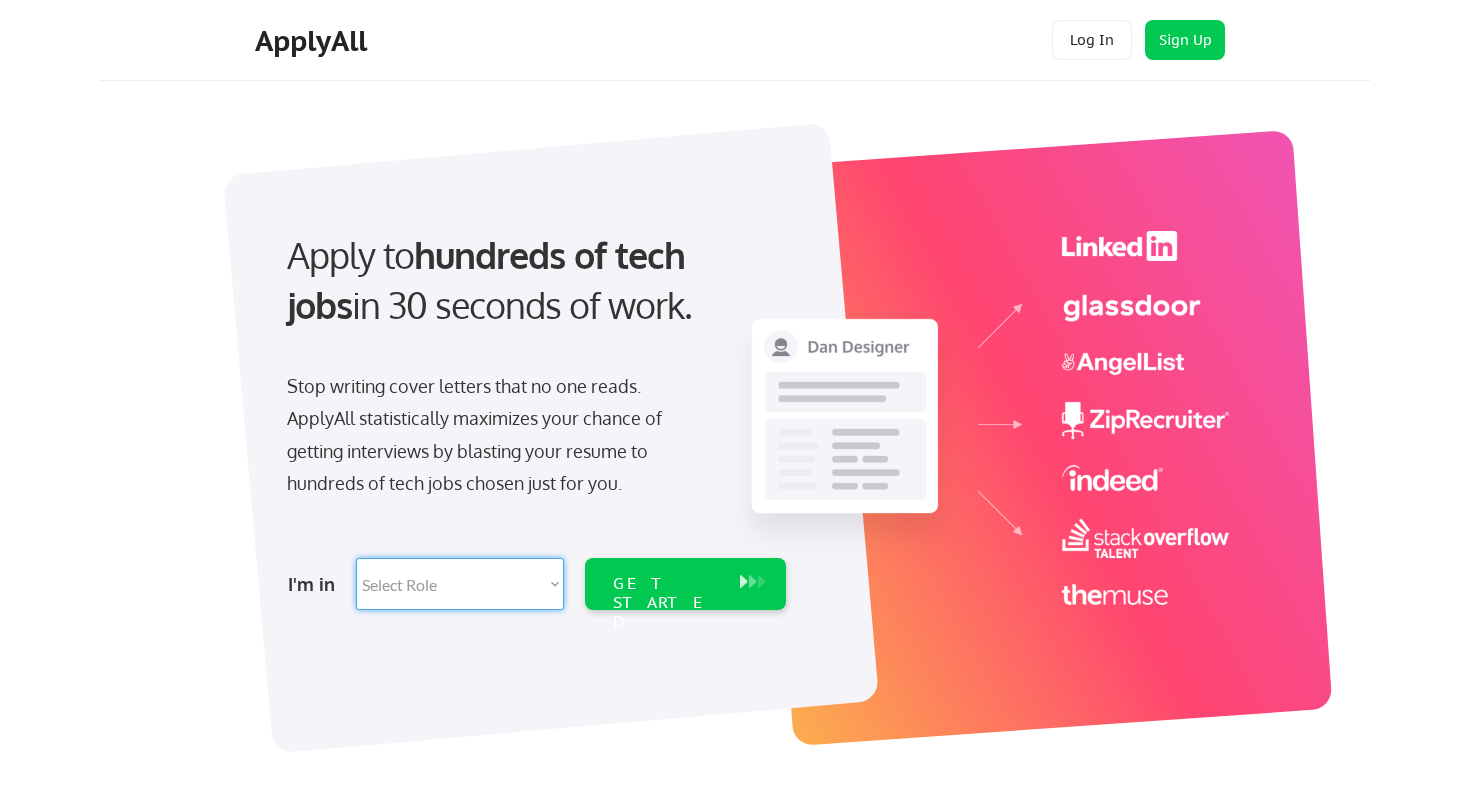 select on ""data_science___analytics"" 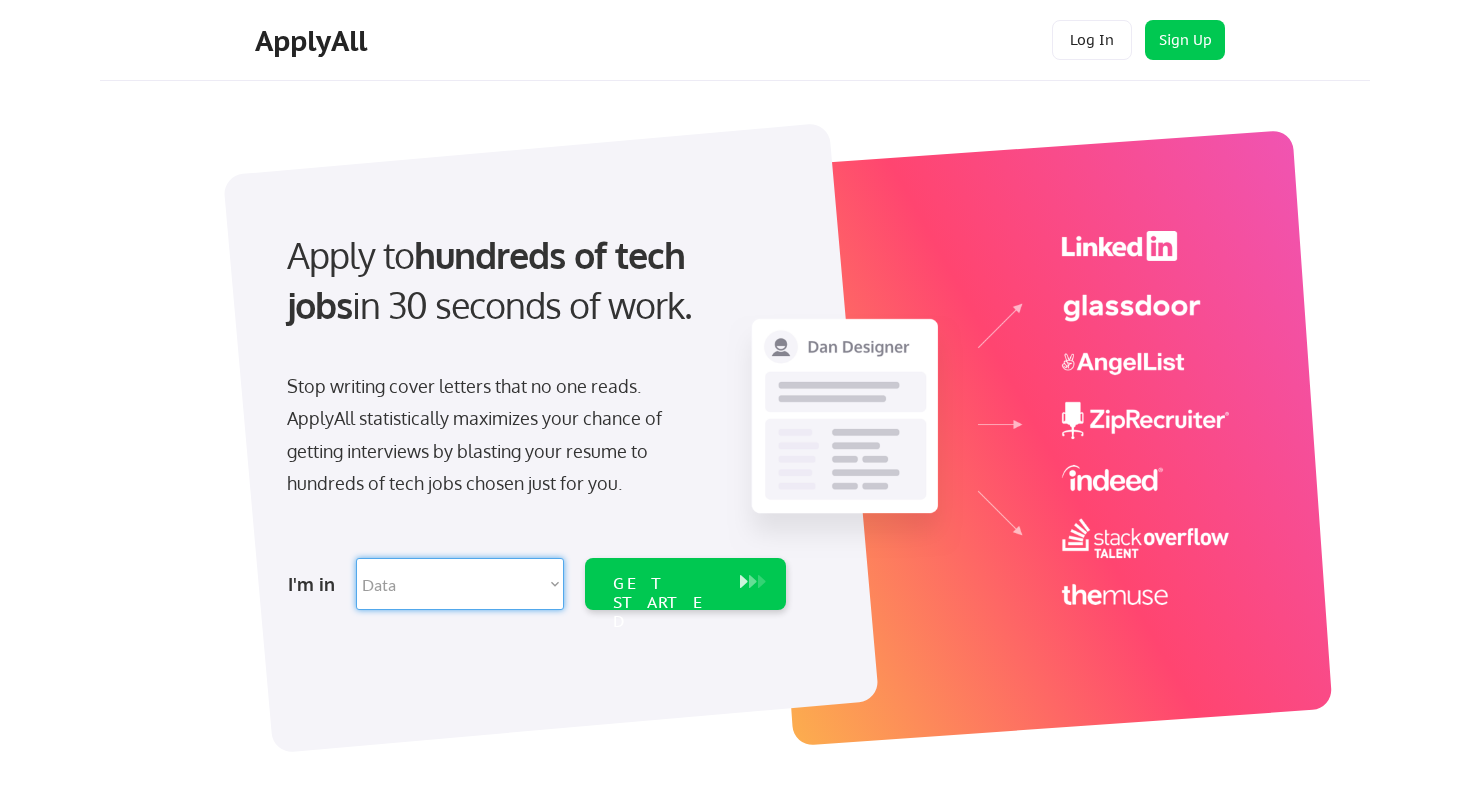 select on ""data_science___analytics"" 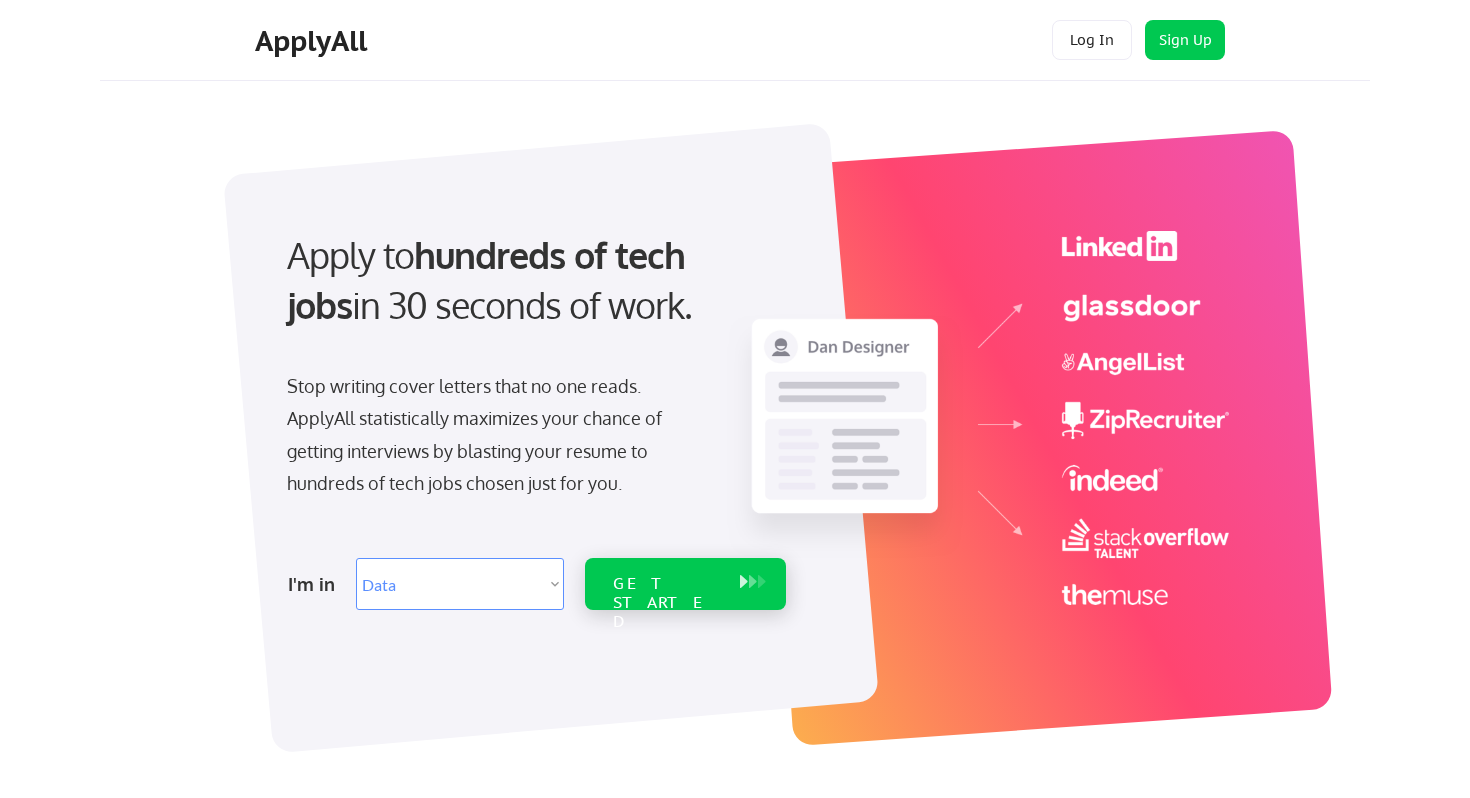 click on "GET STARTED" at bounding box center (666, 584) 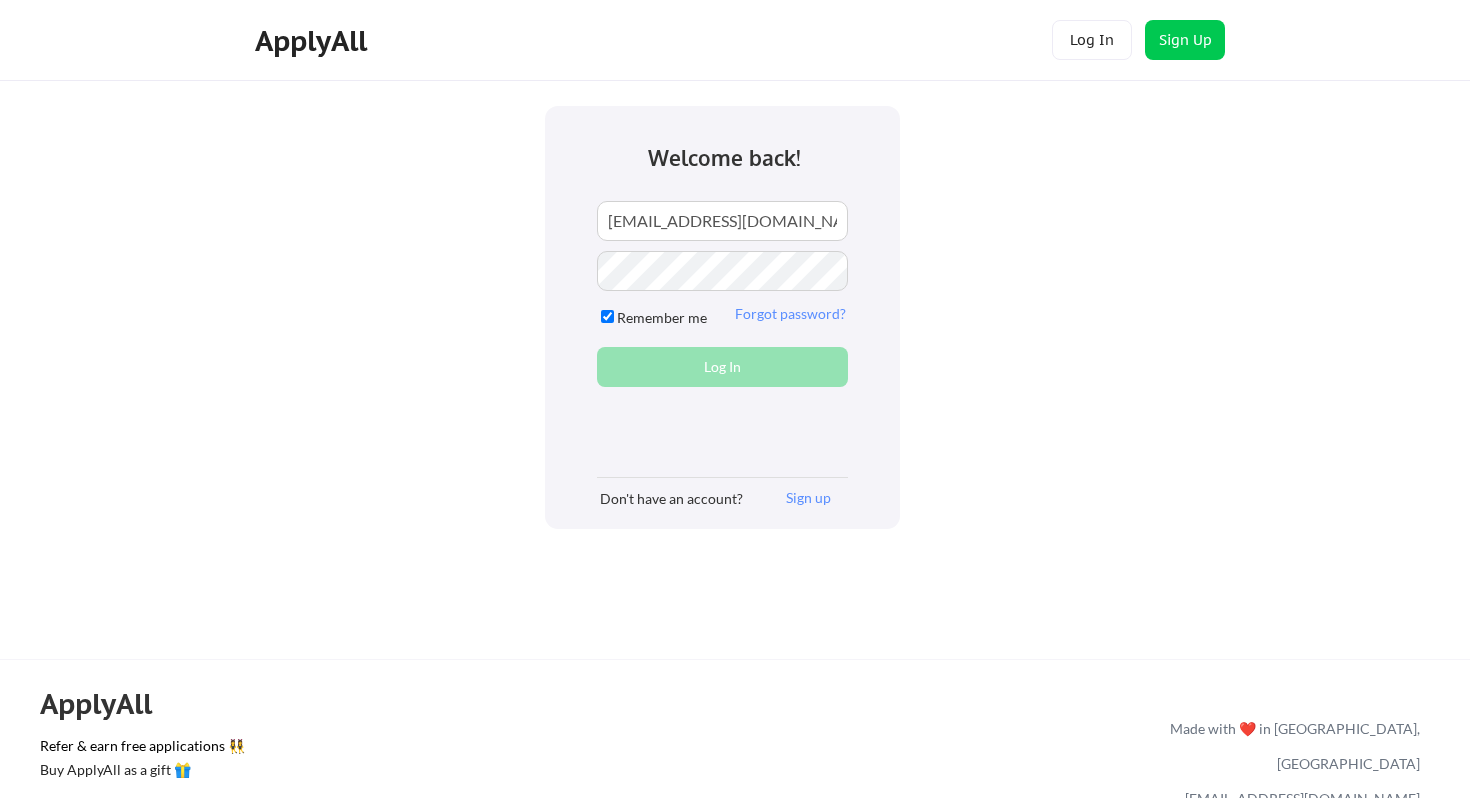 scroll, scrollTop: 0, scrollLeft: 0, axis: both 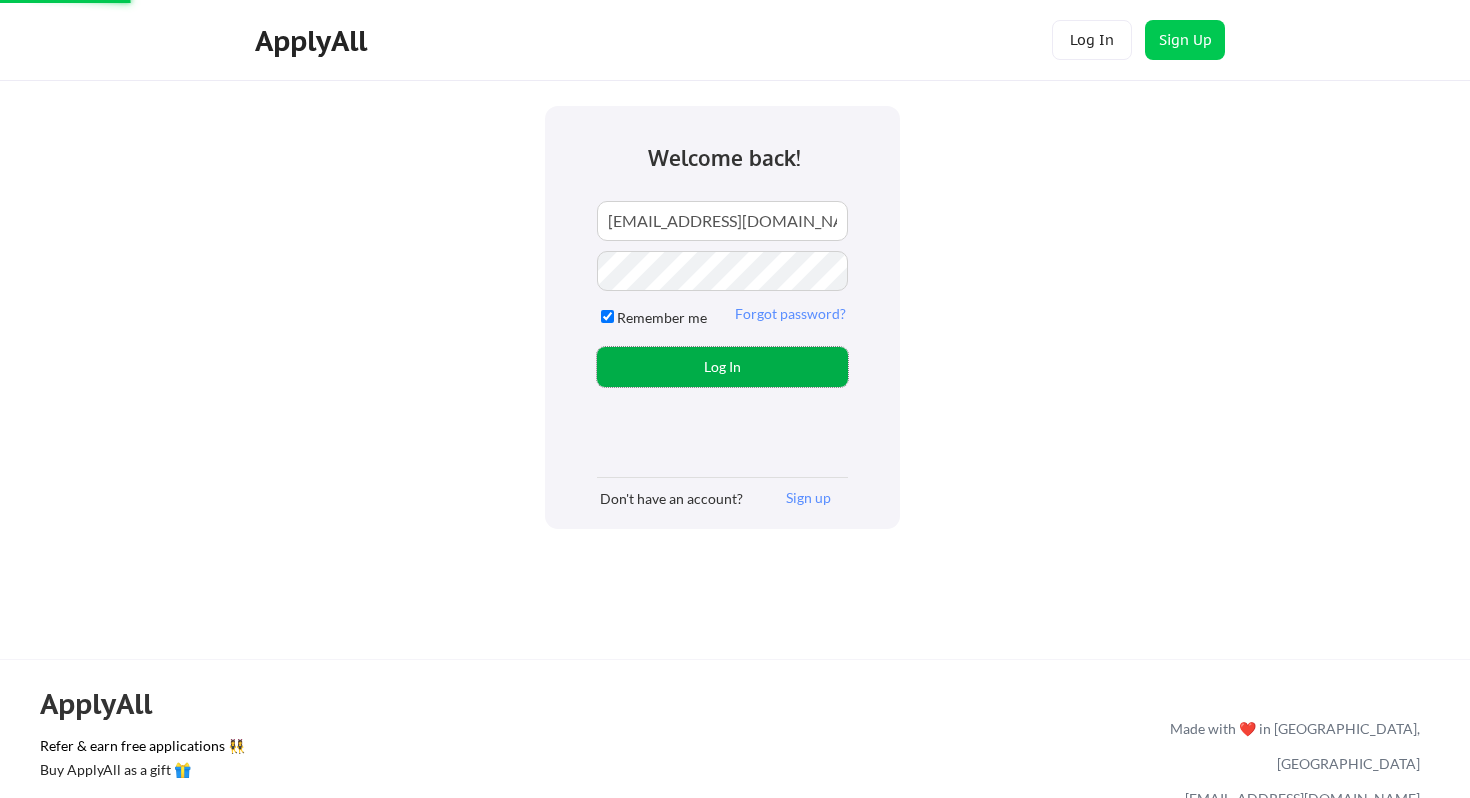 click on "Log In" at bounding box center [722, 367] 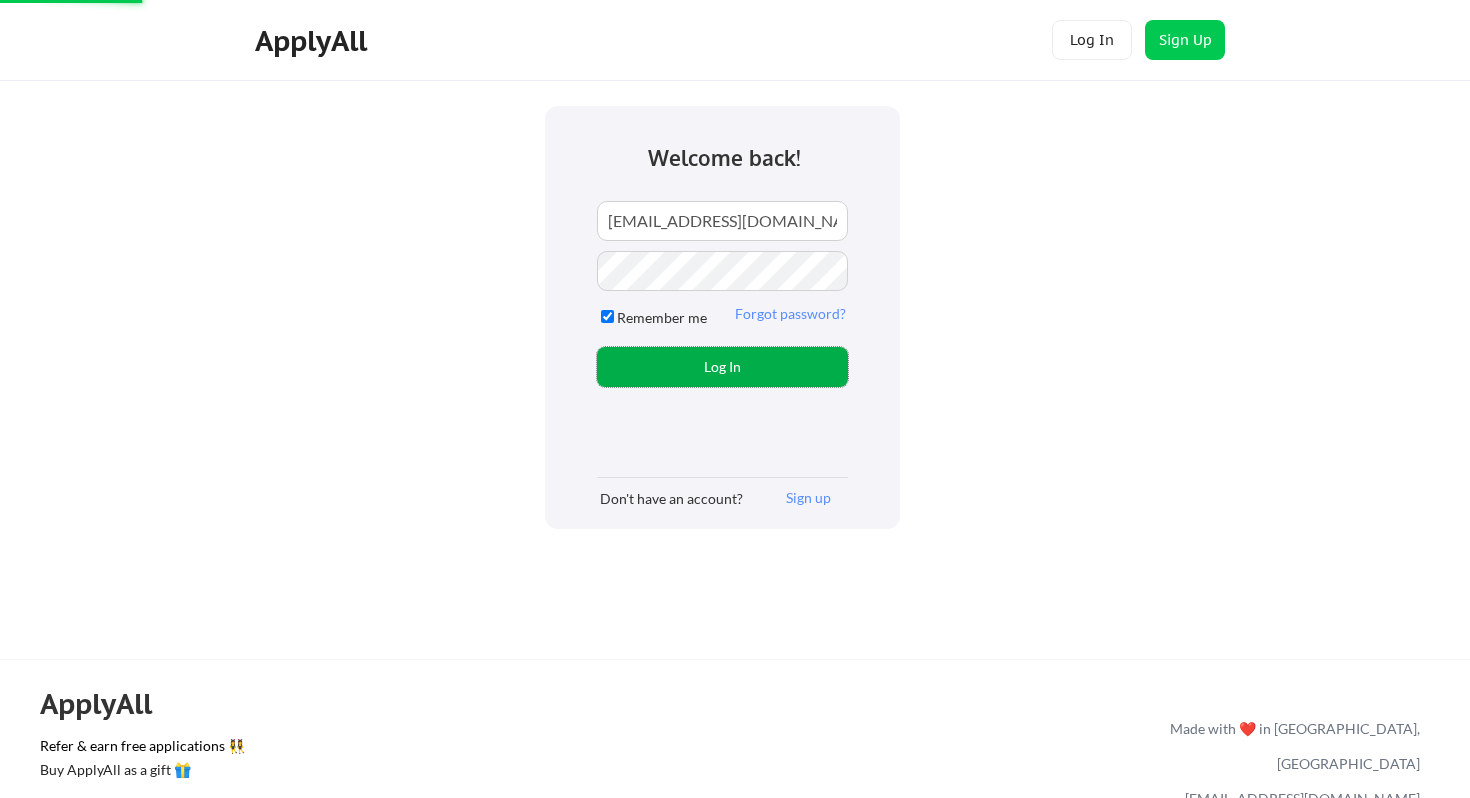 type 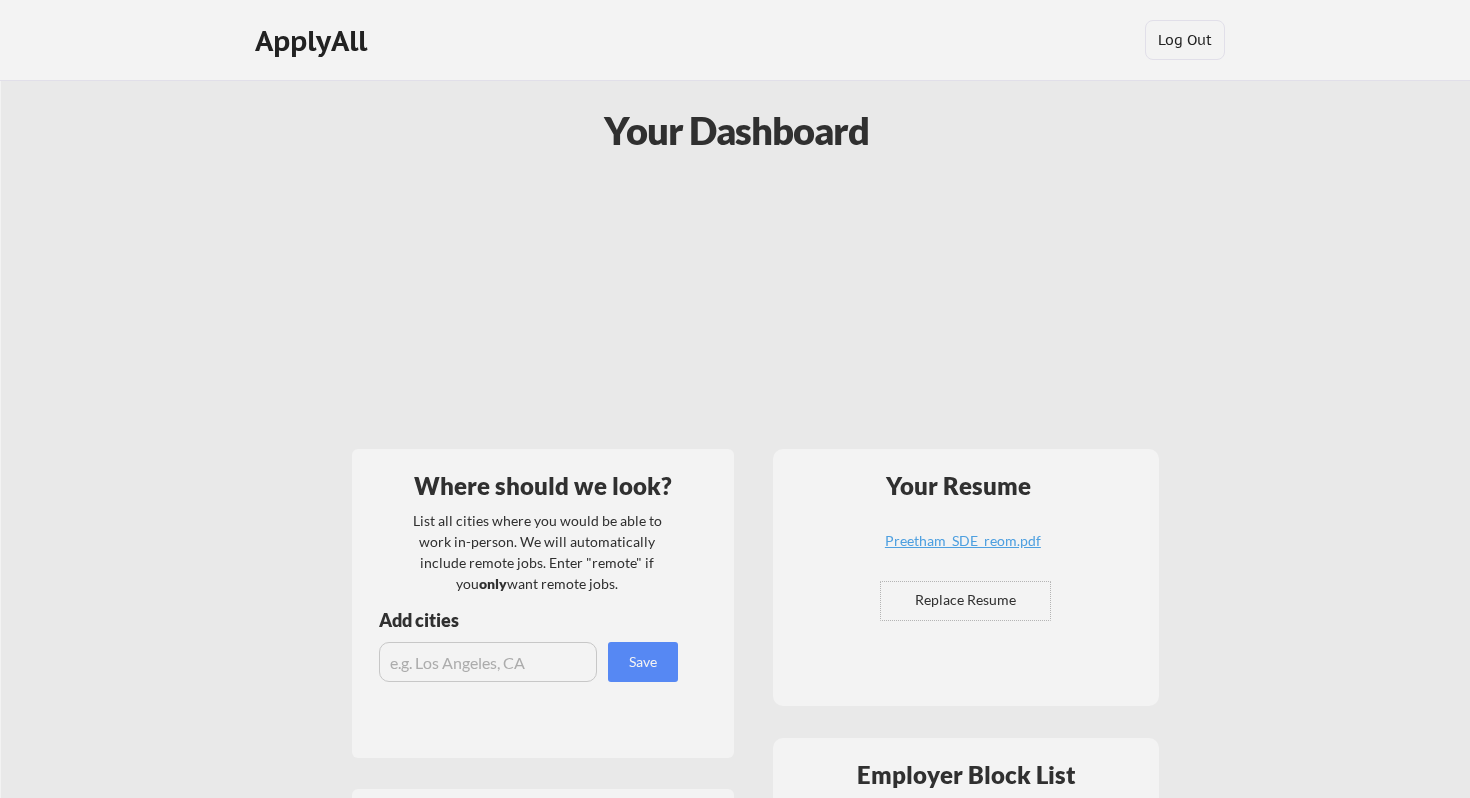 scroll, scrollTop: 0, scrollLeft: 0, axis: both 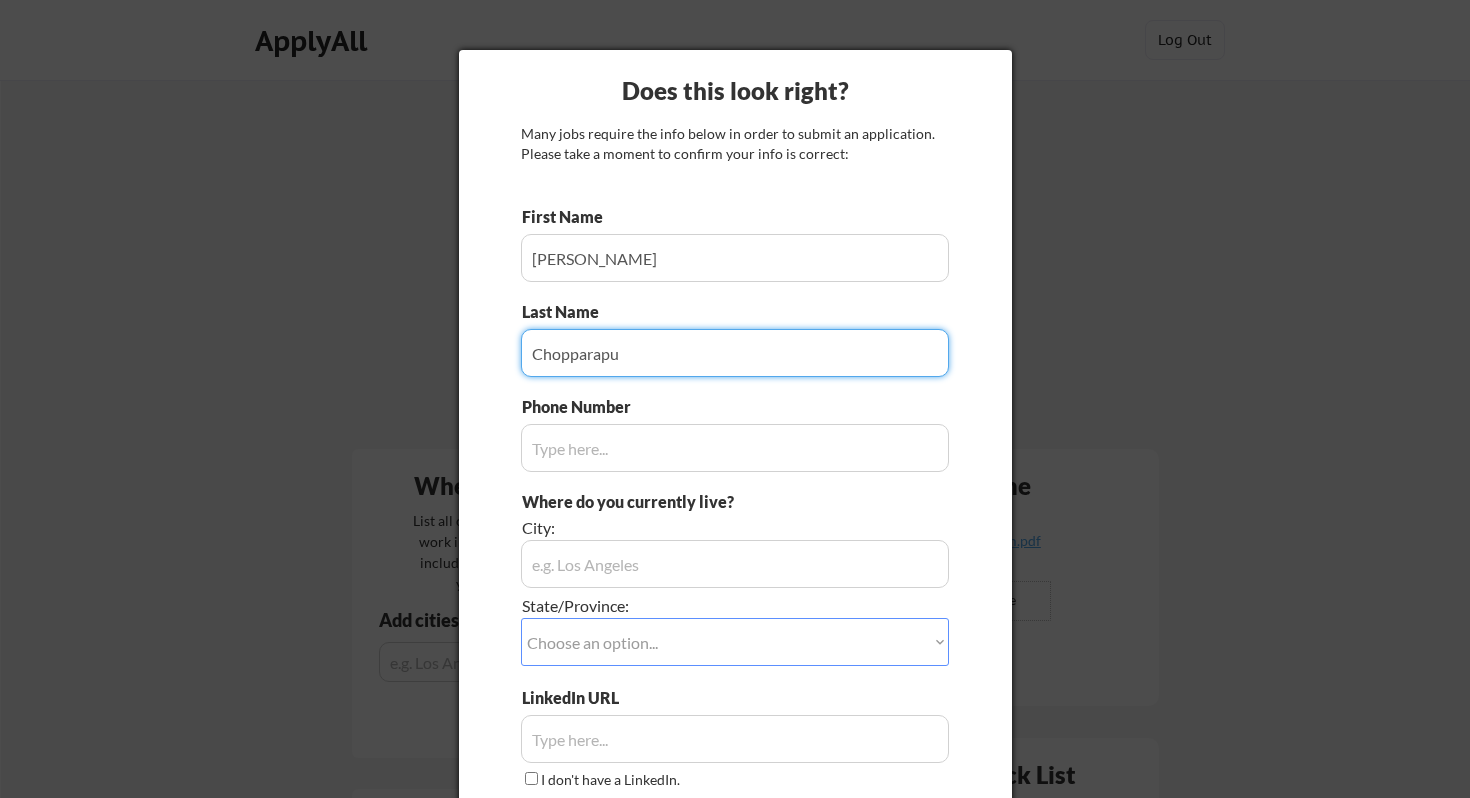 type on "Atlanta, GA" 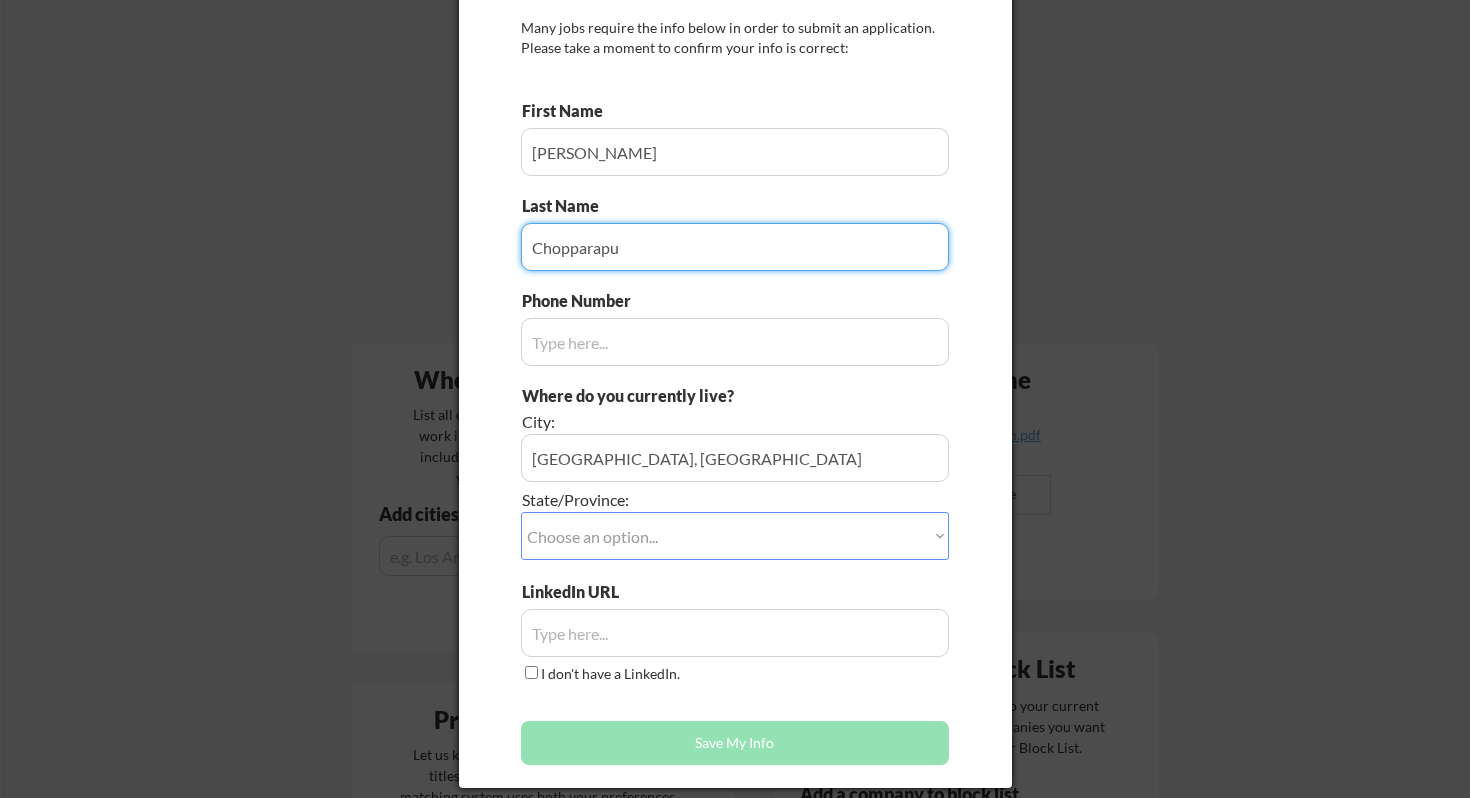 scroll, scrollTop: 0, scrollLeft: 0, axis: both 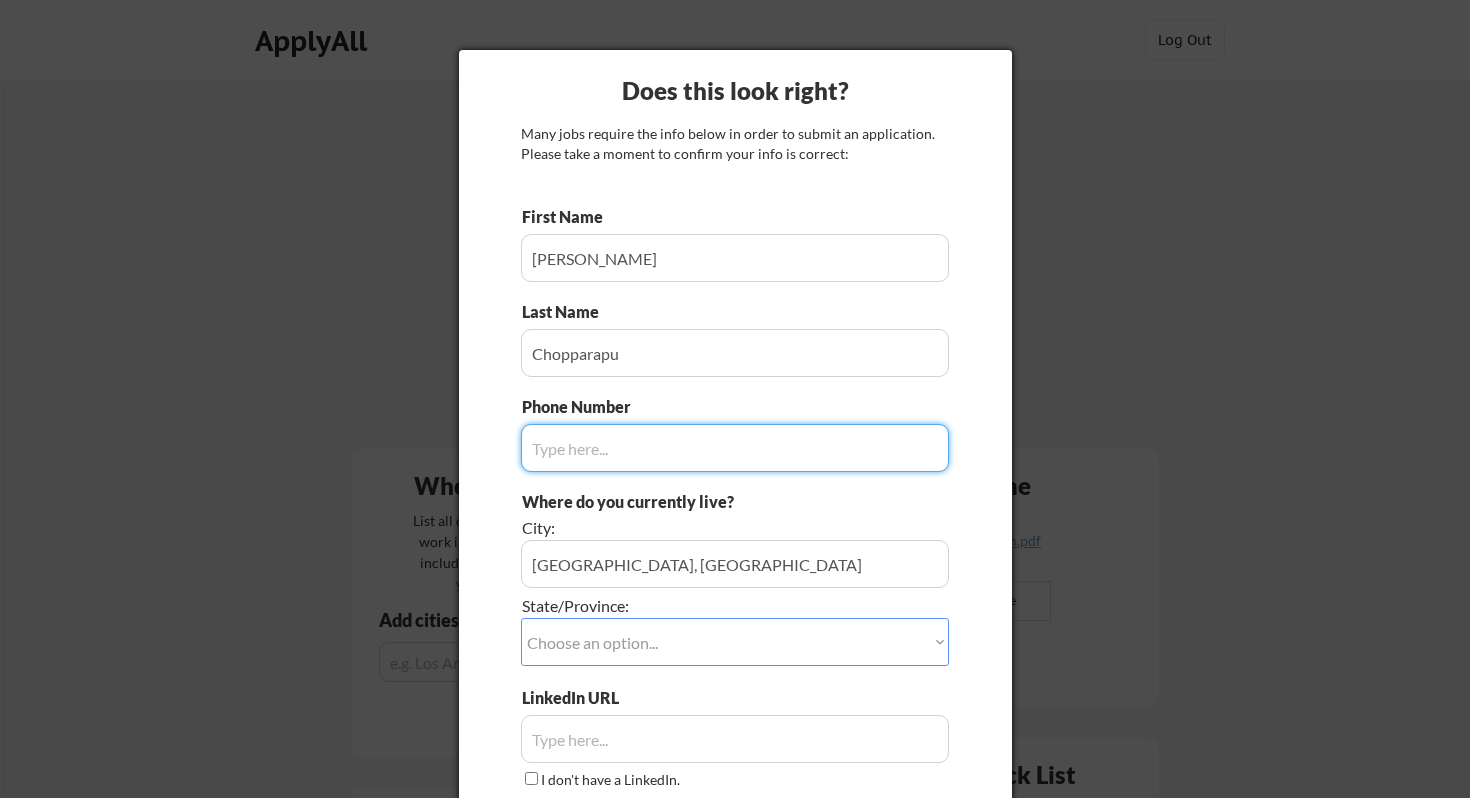 click at bounding box center [735, 448] 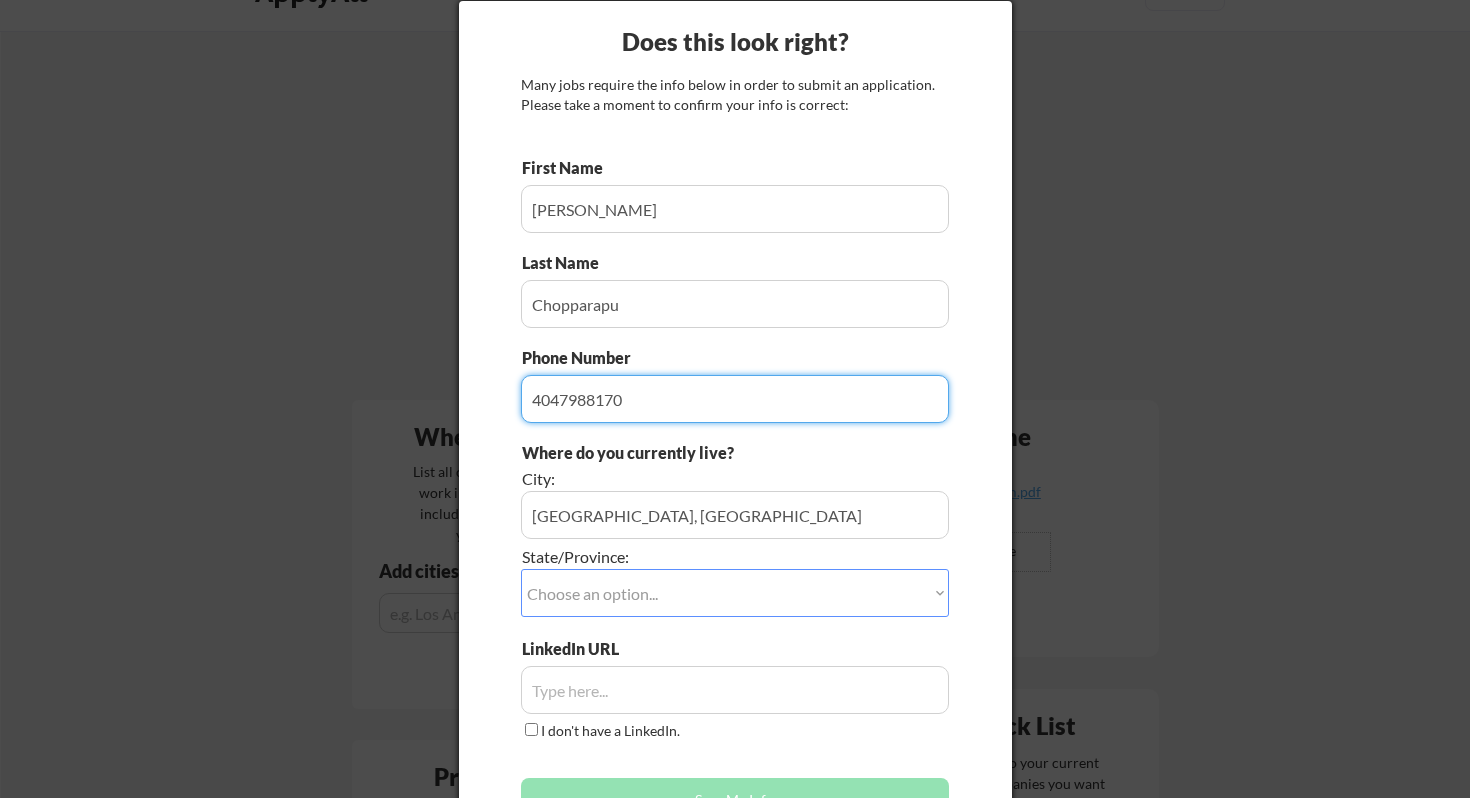 scroll, scrollTop: 233, scrollLeft: 0, axis: vertical 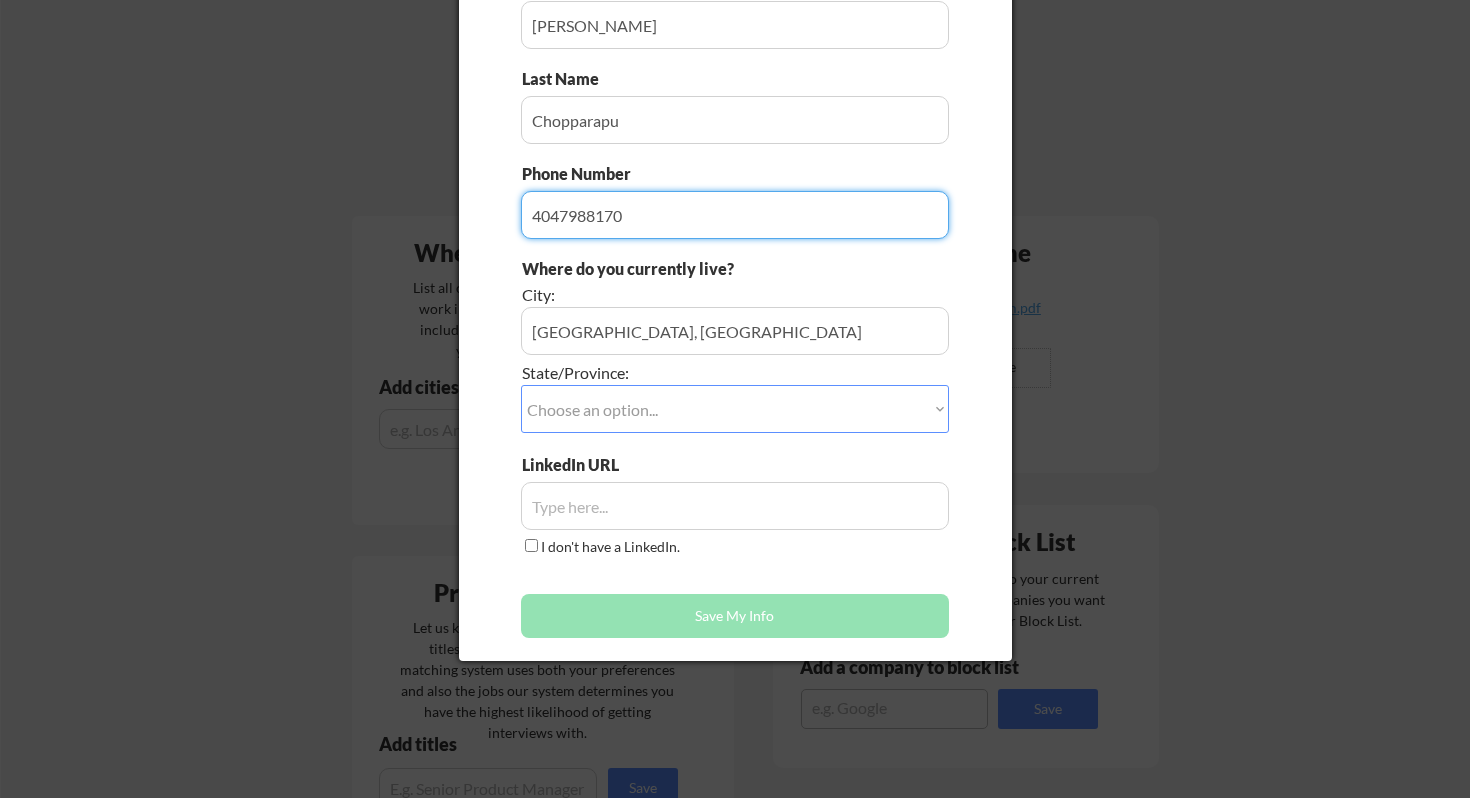 type on "4047988170" 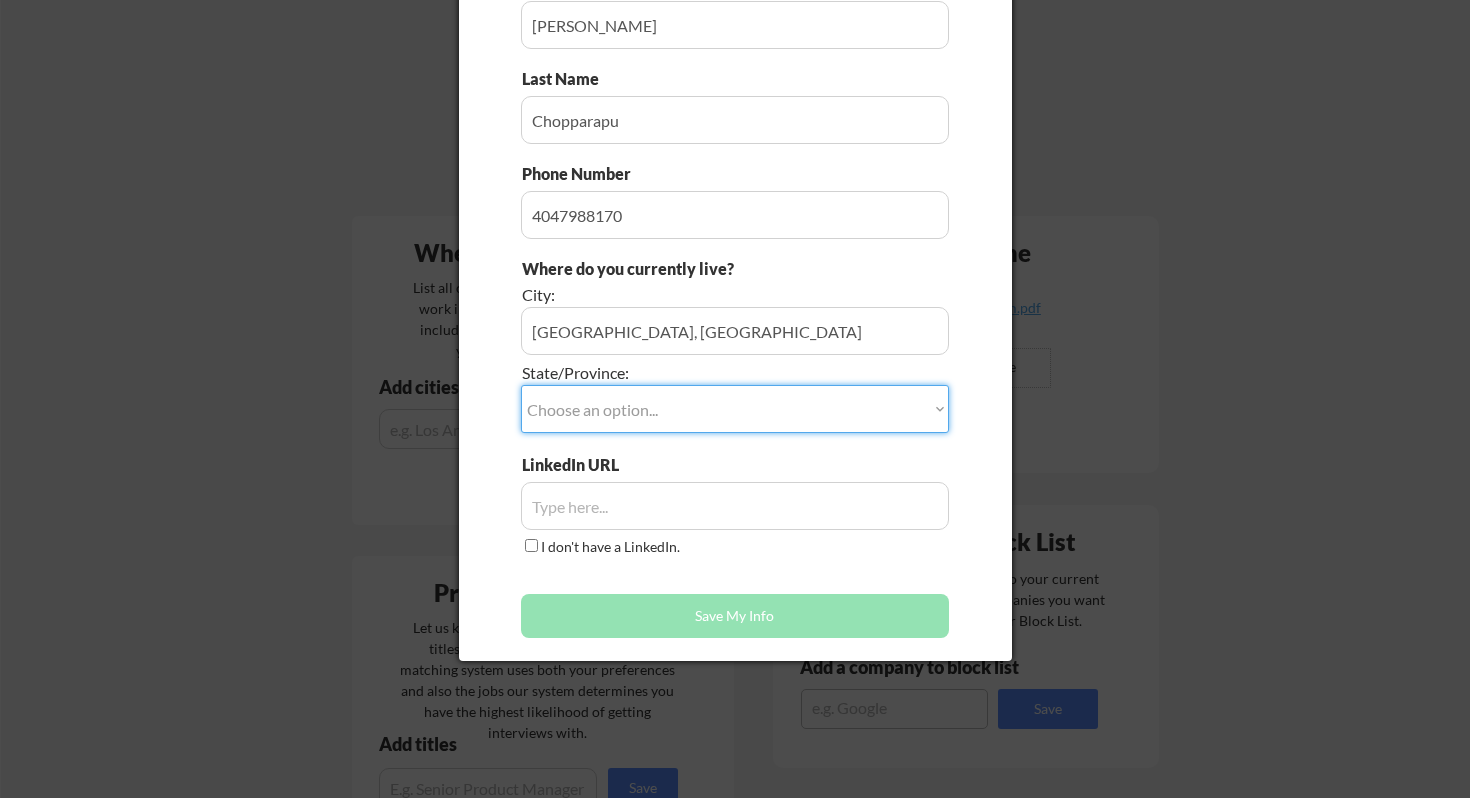 select on ""Georgia"" 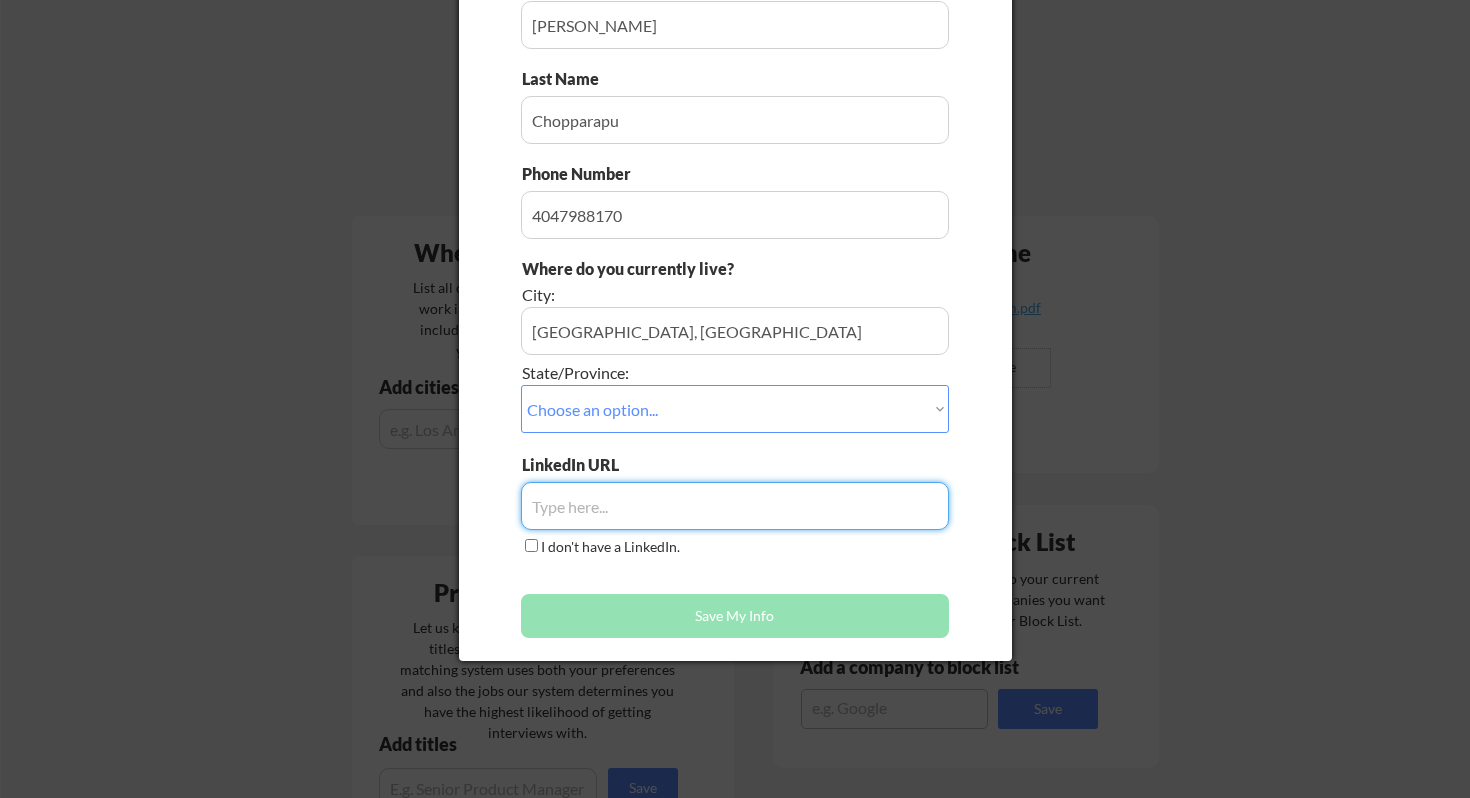 click at bounding box center [735, 506] 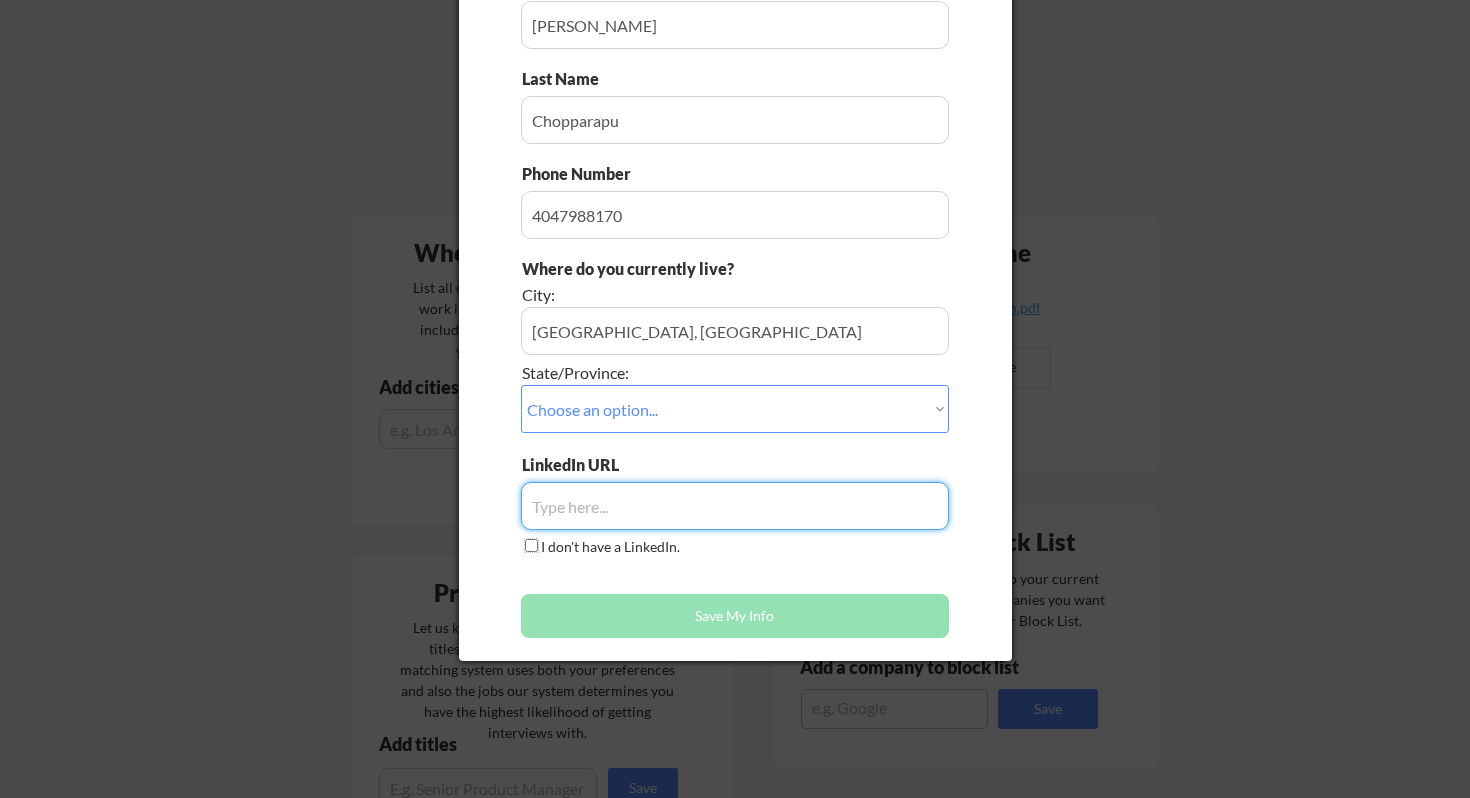 click on "I don't have a LinkedIn." at bounding box center [531, 545] 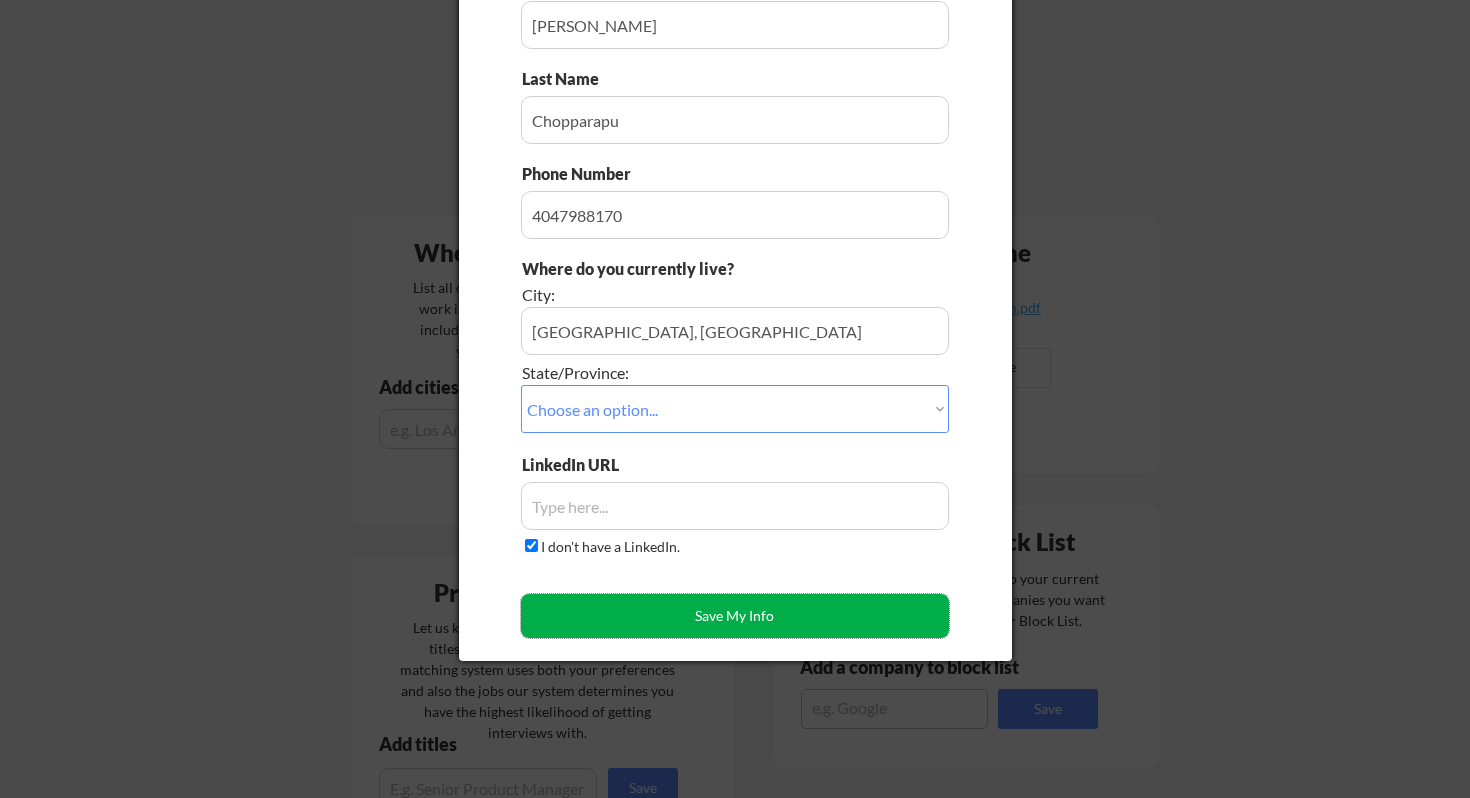 click on "Save My Info" at bounding box center (735, 616) 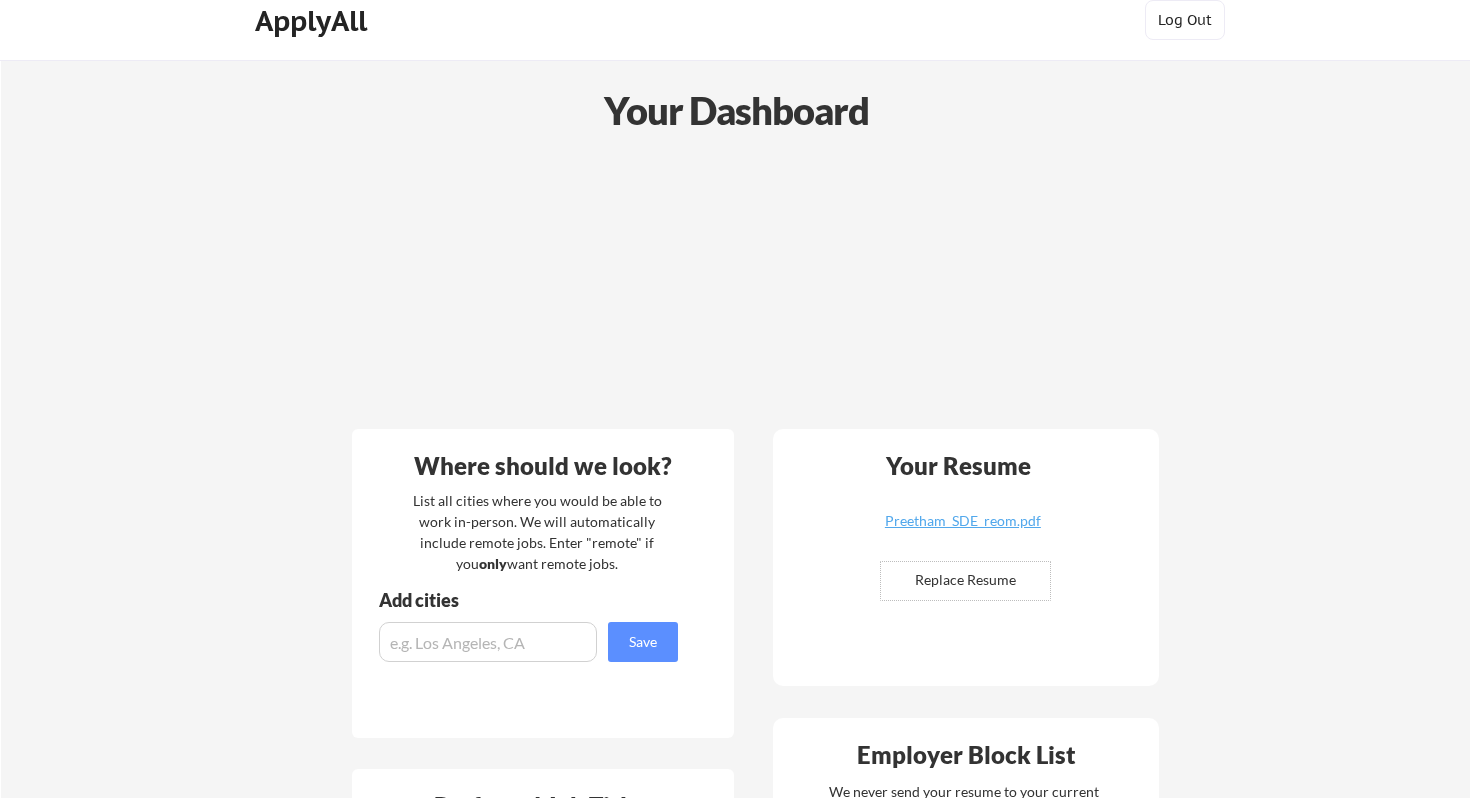 scroll, scrollTop: 0, scrollLeft: 0, axis: both 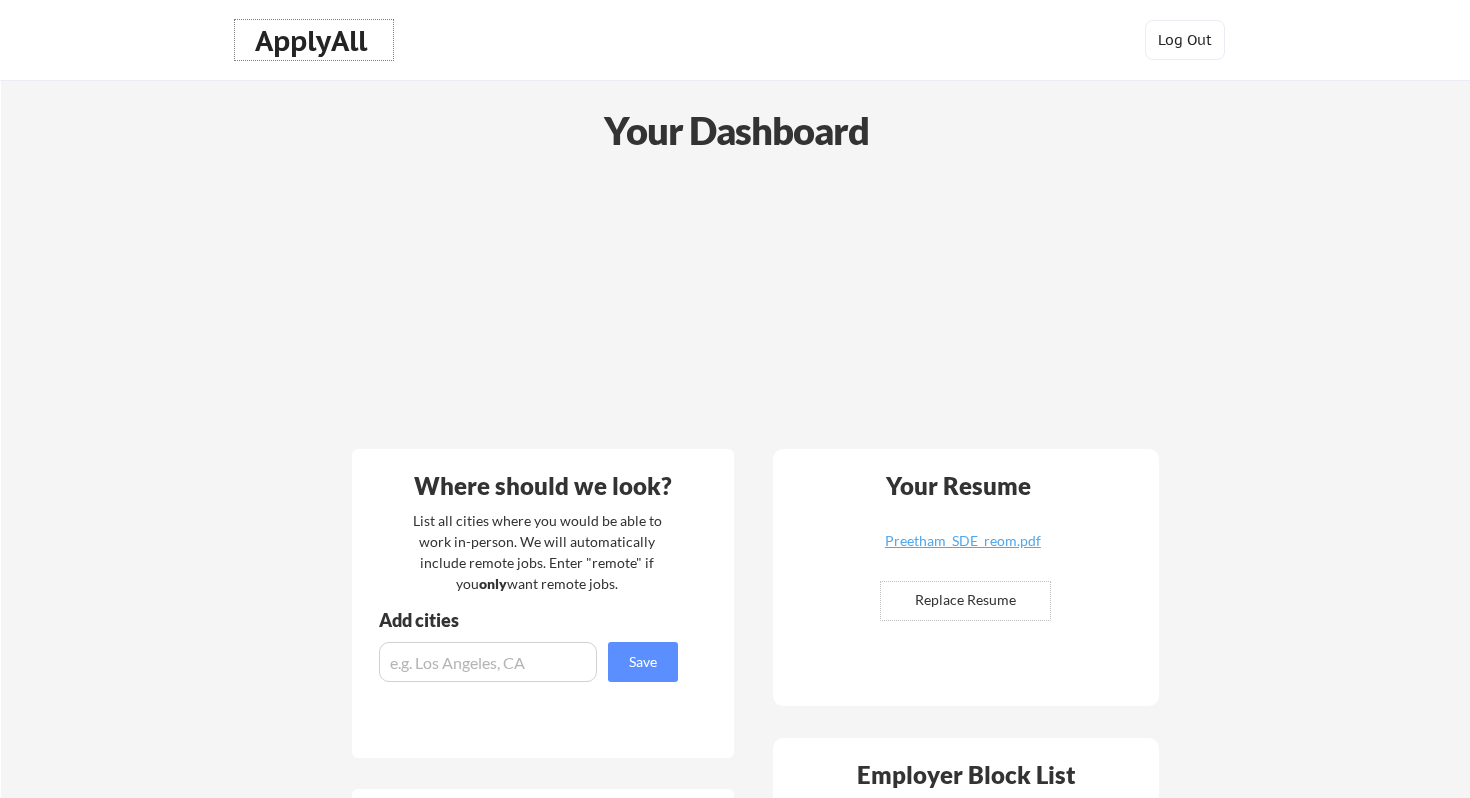 click on "ApplyAll" at bounding box center [314, 41] 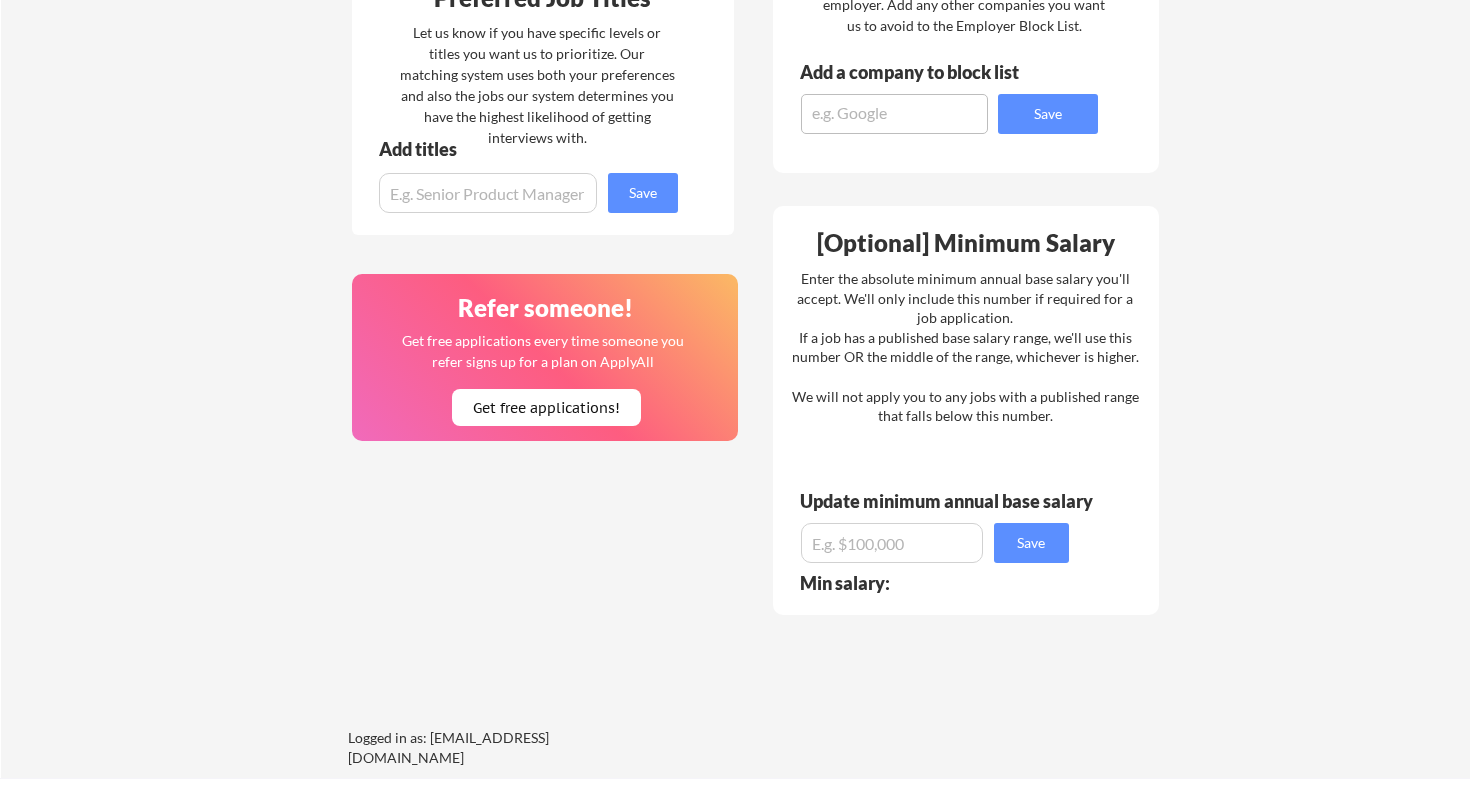 scroll, scrollTop: 829, scrollLeft: 0, axis: vertical 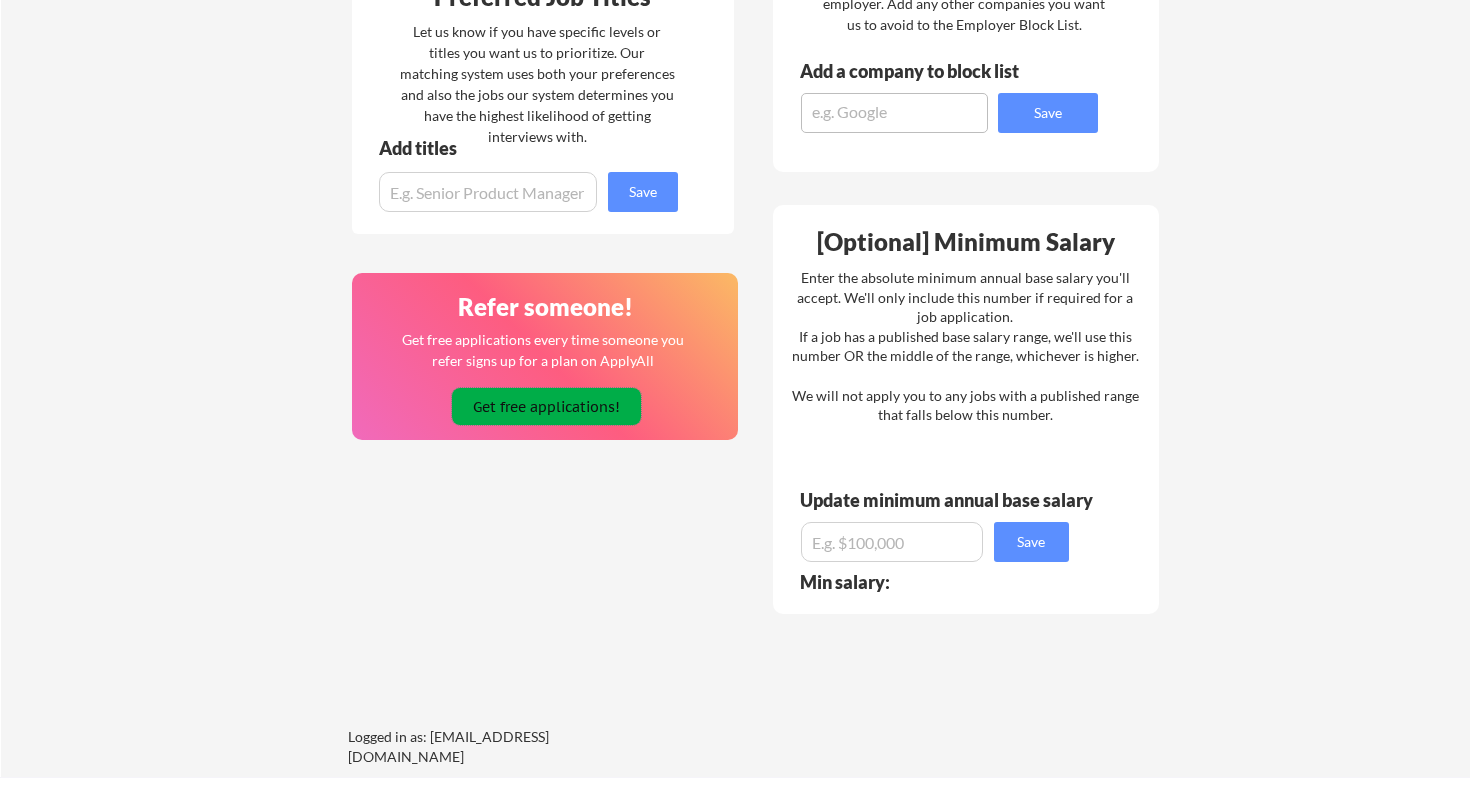 click on "Get free applications!" at bounding box center [546, 406] 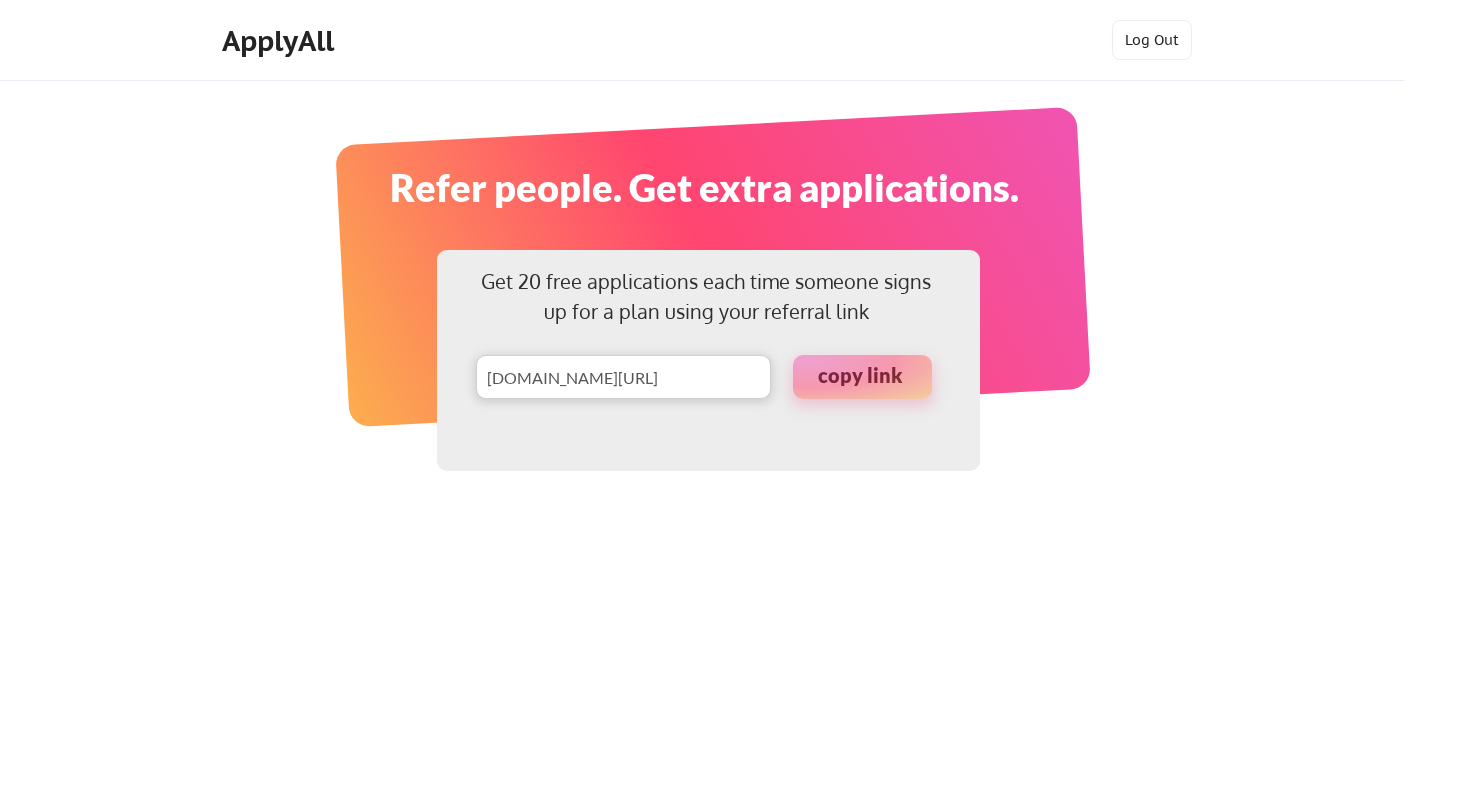 scroll, scrollTop: 0, scrollLeft: 0, axis: both 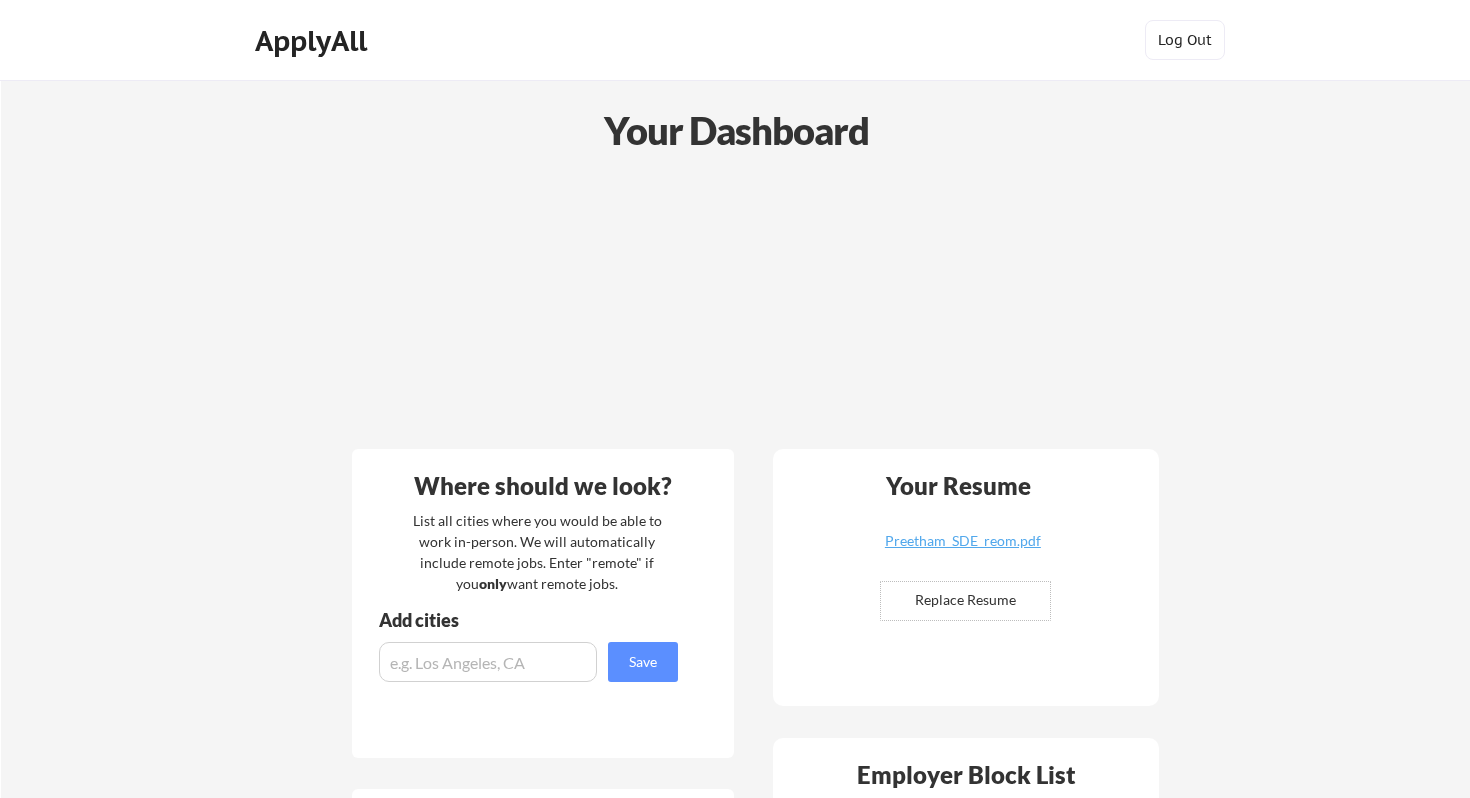click on "Your Dashboard" at bounding box center [736, 130] 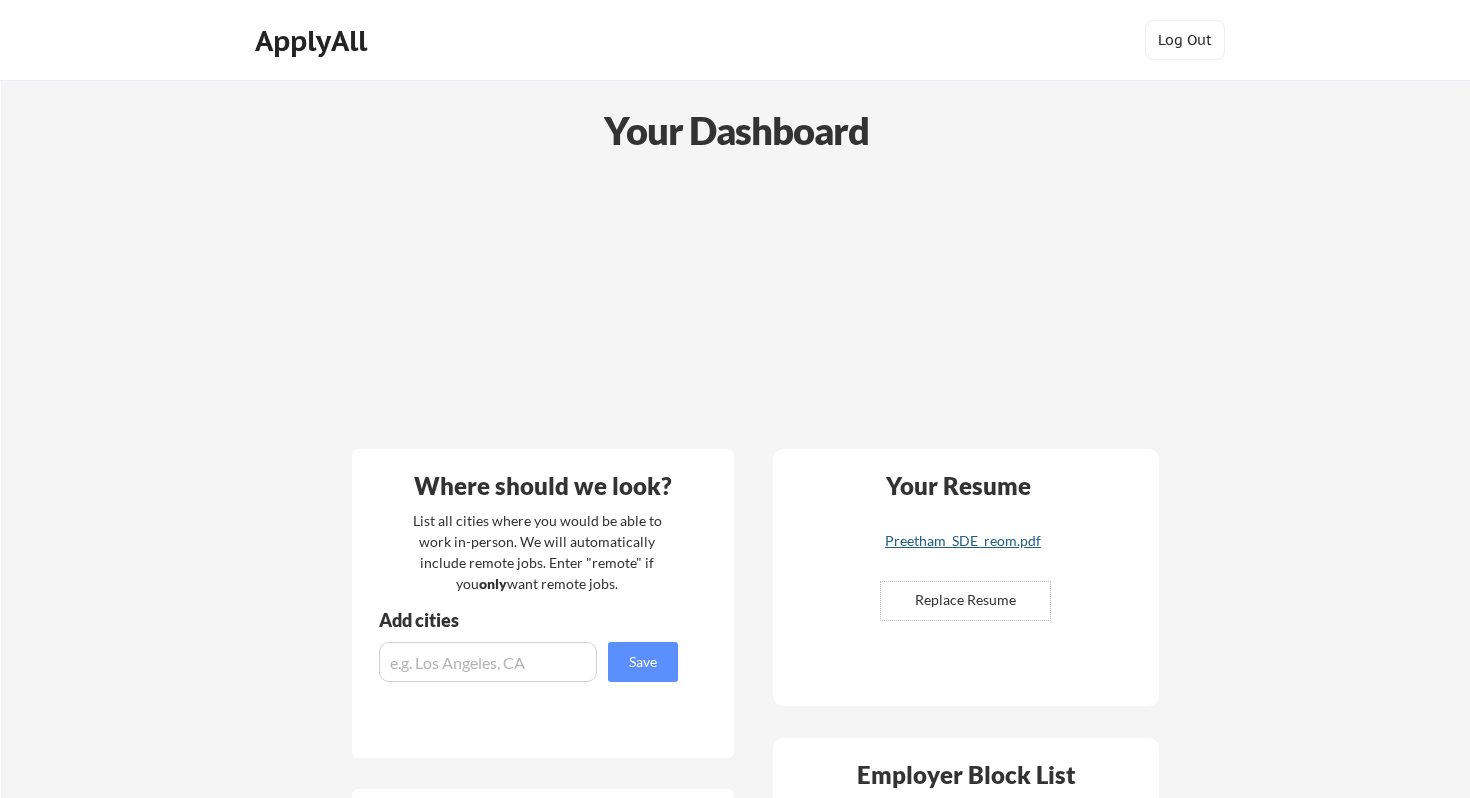 click on "Preetham_SDE_reom.pdf" at bounding box center (963, 549) 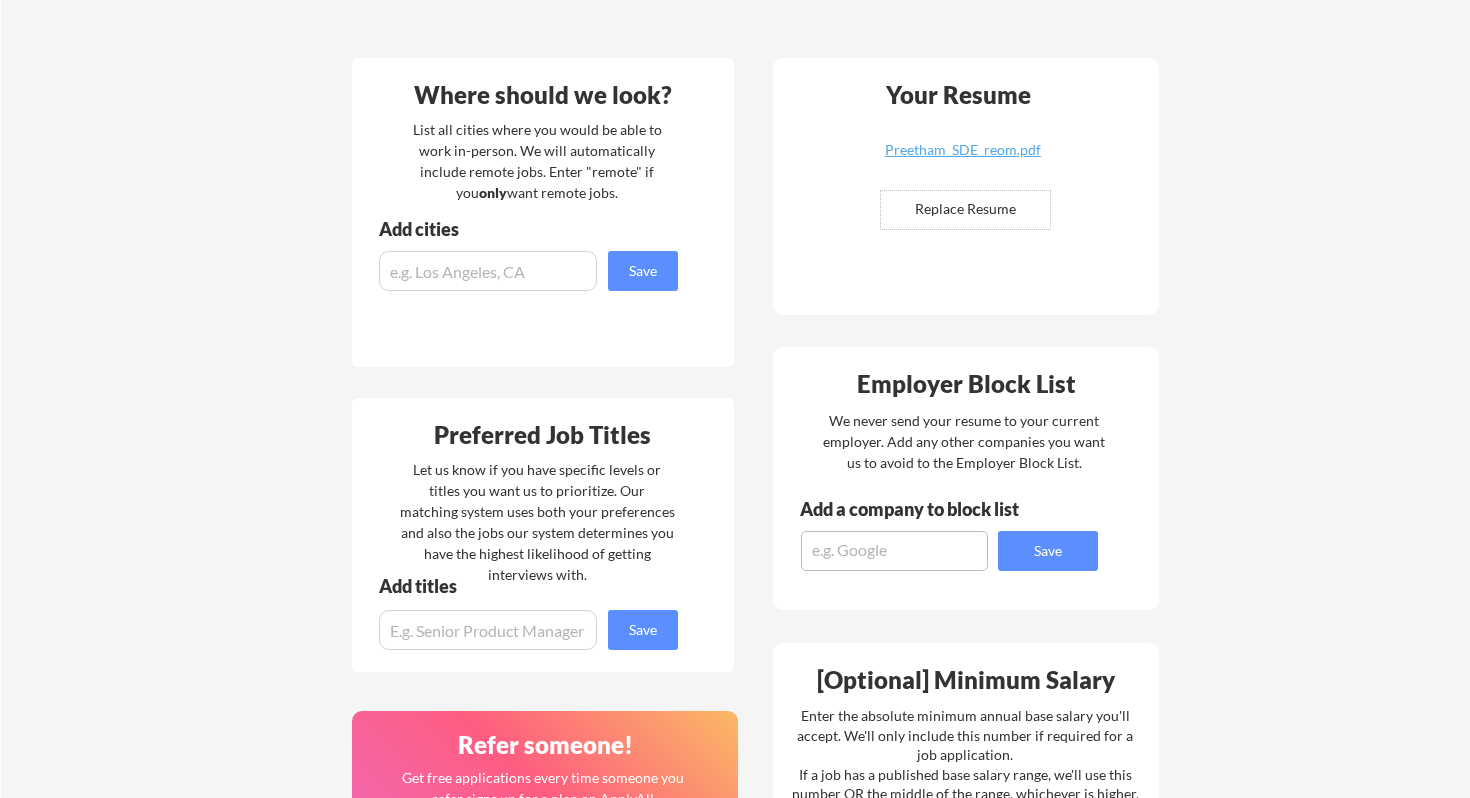scroll, scrollTop: 372, scrollLeft: 0, axis: vertical 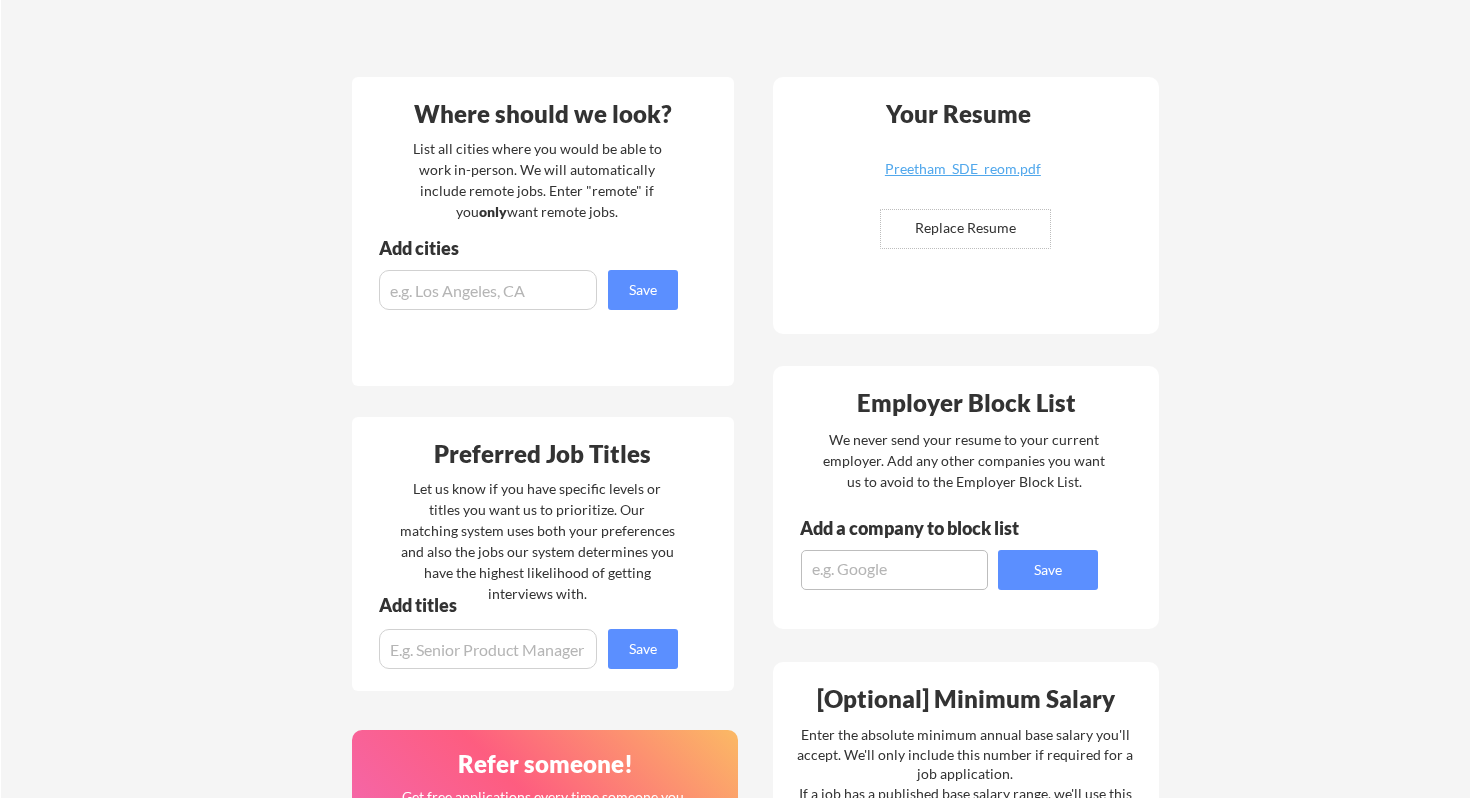 click on "Your Dashboard Where should we look? List all cities where you would be able to work in-person. We will automatically include remote jobs. Enter "remote" if you  only  want remote jobs. Add cities Save Preferred Job Titles Let us know if you have specific levels or titles you want us to prioritize. Our matching system uses both your preferences and also the jobs our system determines you have the highest likelihood of getting interviews with. Add titles
Save Refer someone! Get free applications every time someone you refer signs up for a plan on ApplyAll Get free applications! Your Resume Preetham_SDE_reom.pdf Replace Resume ✅ Replaced! Employer Block List We never send your resume to your current employer. Add any other companies you want us to avoid to the Employer Block List. Add a company to block list Save [Optional] Minimum Salary
Enter the absolute minimum annual base salary you'll accept. We'll only include this number if required for a job application.
Update minimum annual base salary Save" at bounding box center [735, 471] 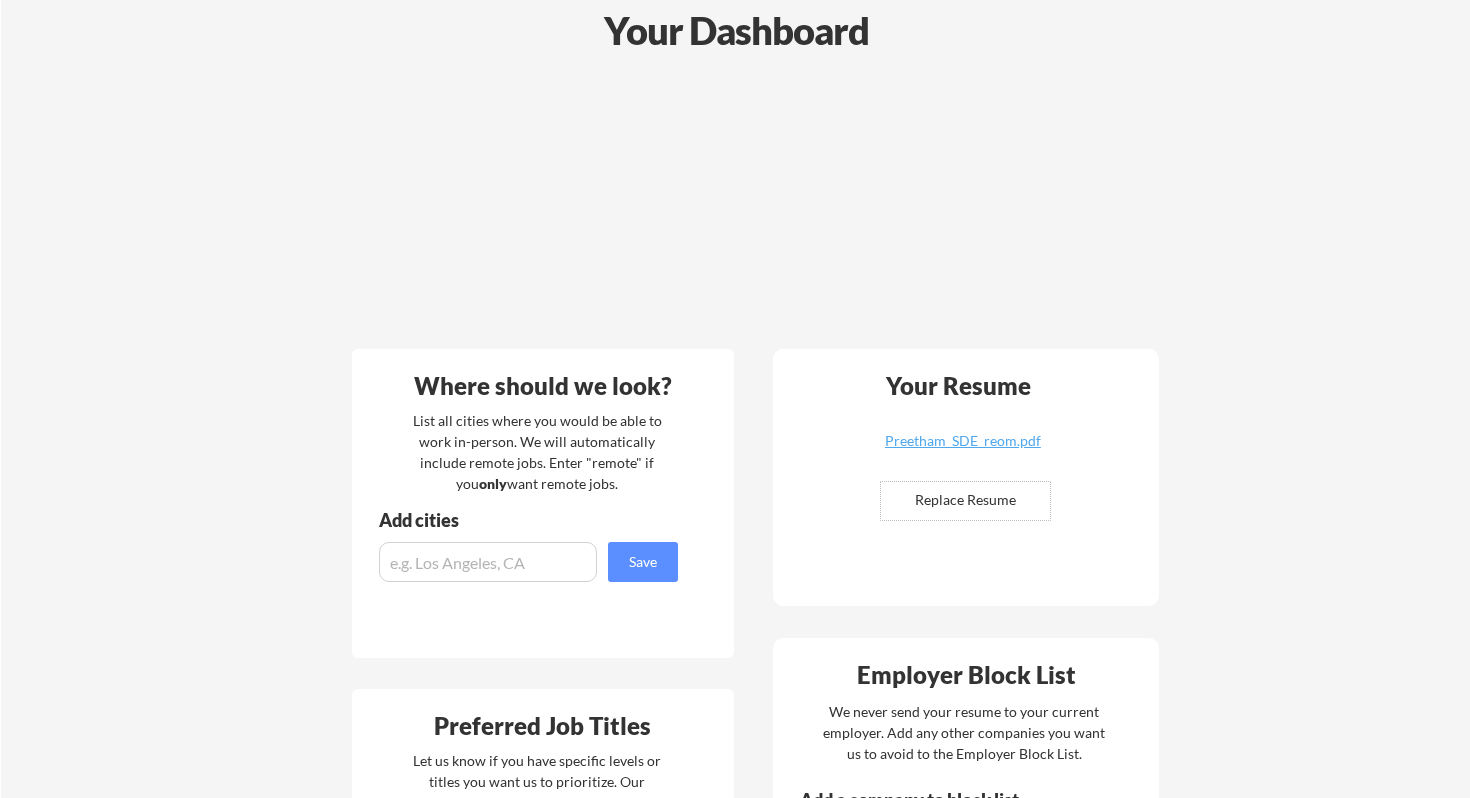 scroll, scrollTop: 0, scrollLeft: 0, axis: both 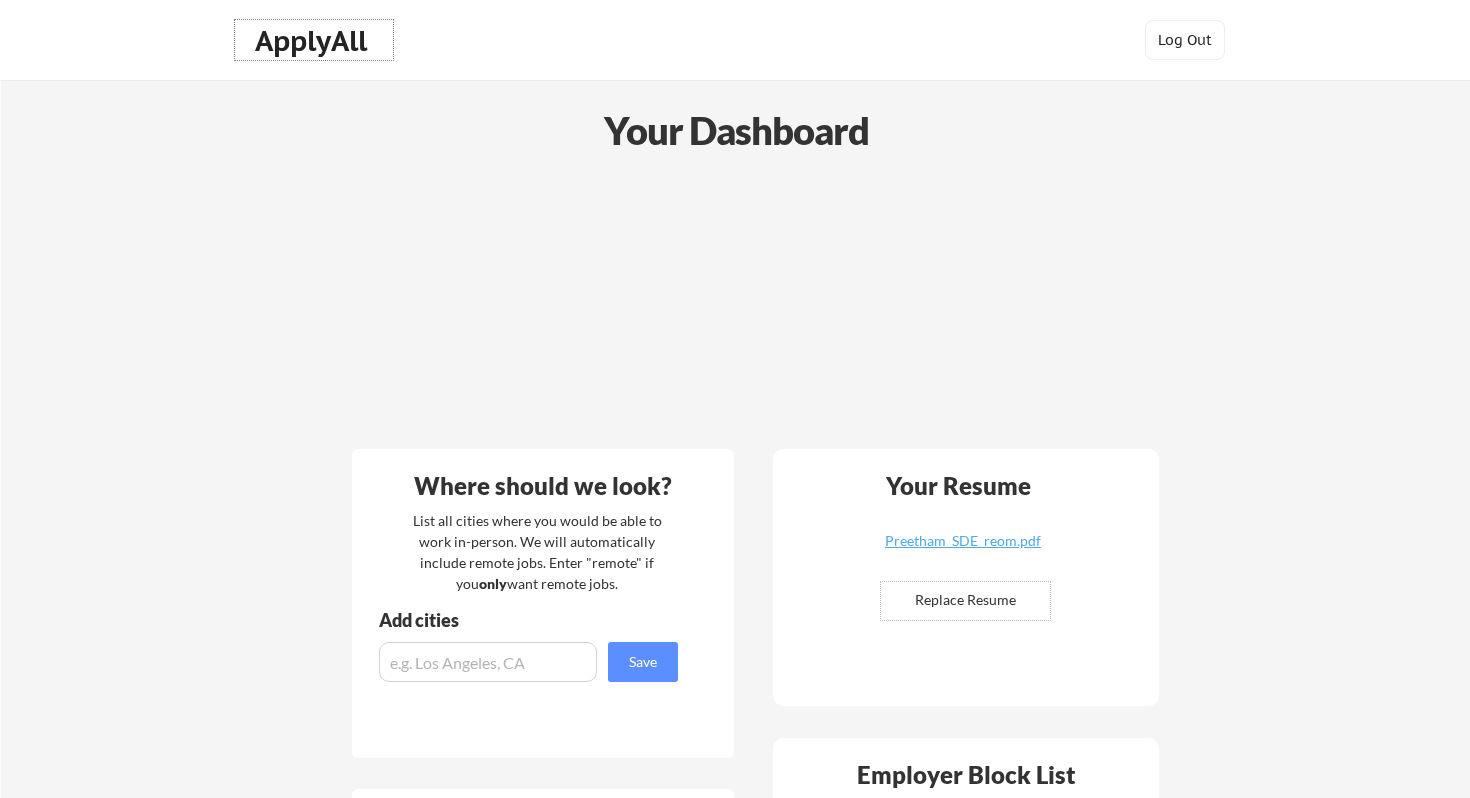 click on "ApplyAll" at bounding box center (314, 41) 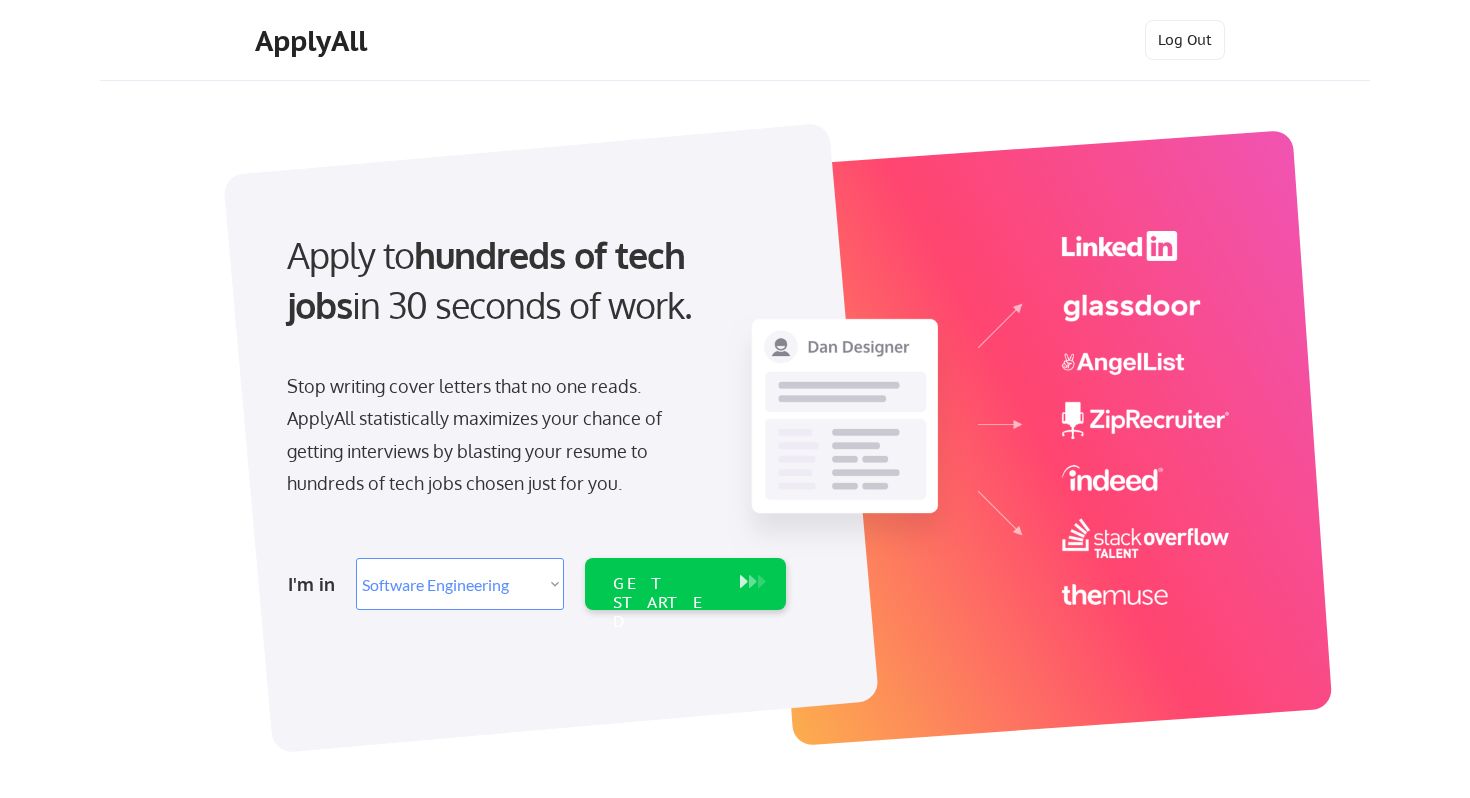 select on ""engineering"" 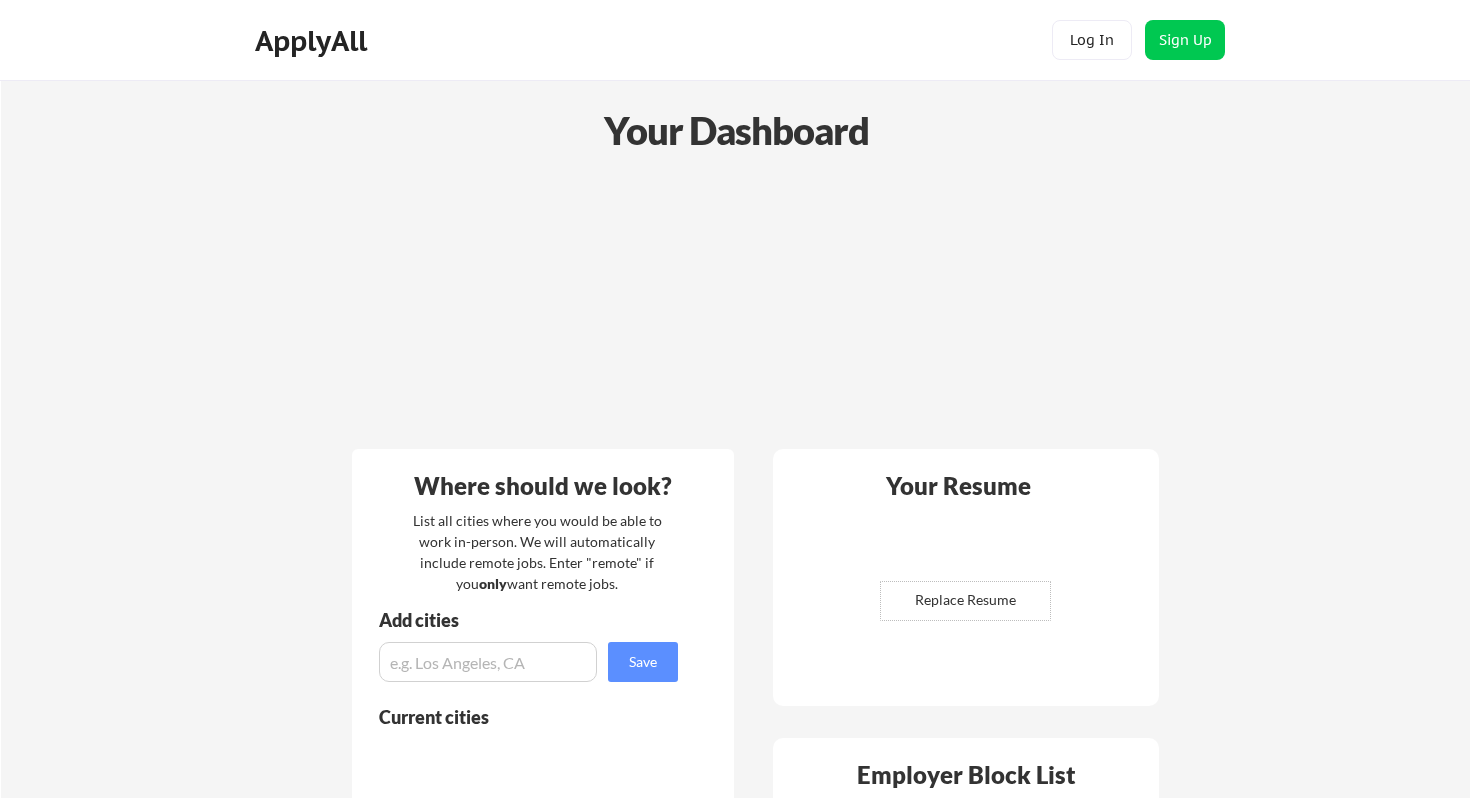 scroll, scrollTop: 0, scrollLeft: 0, axis: both 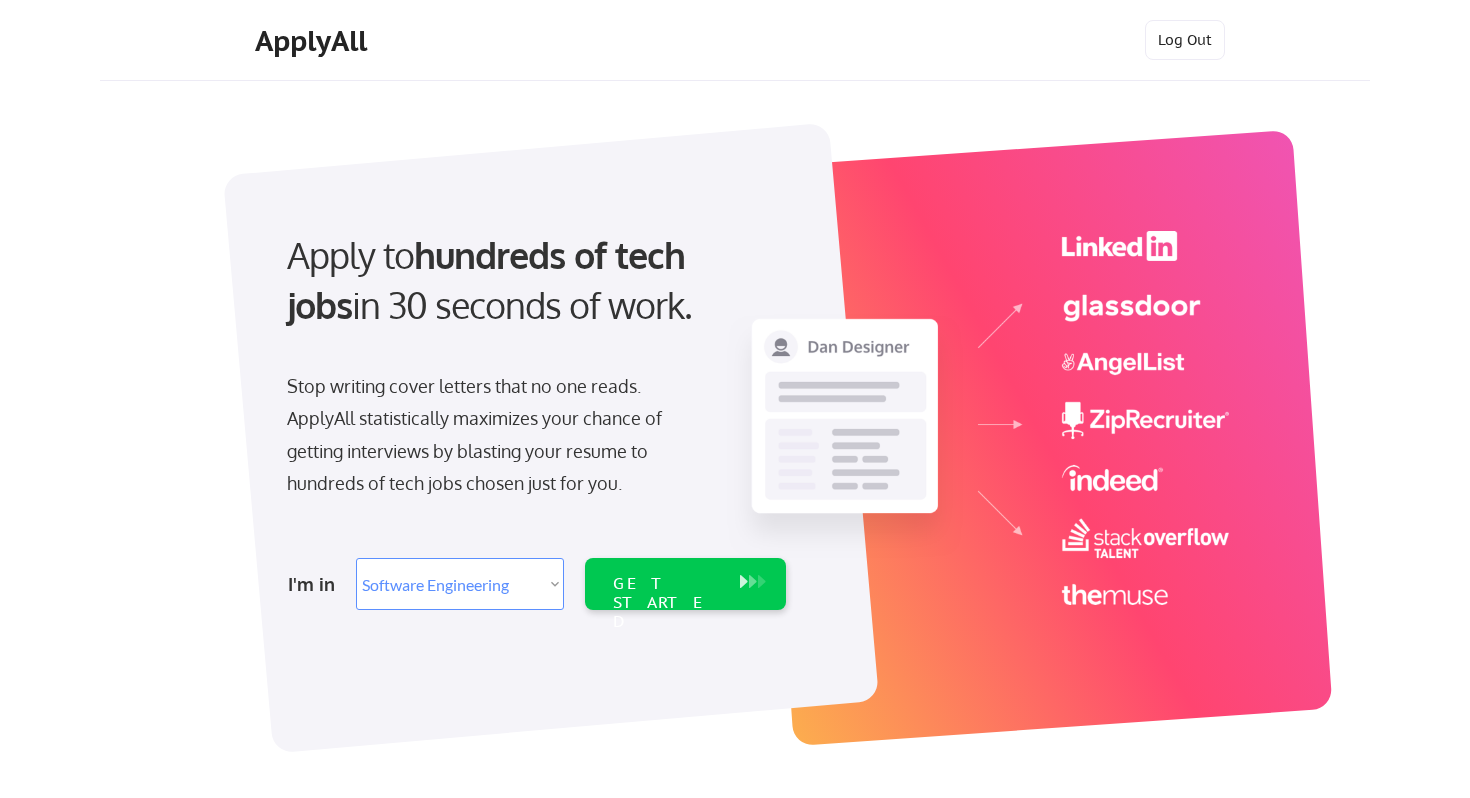 select on ""engineering"" 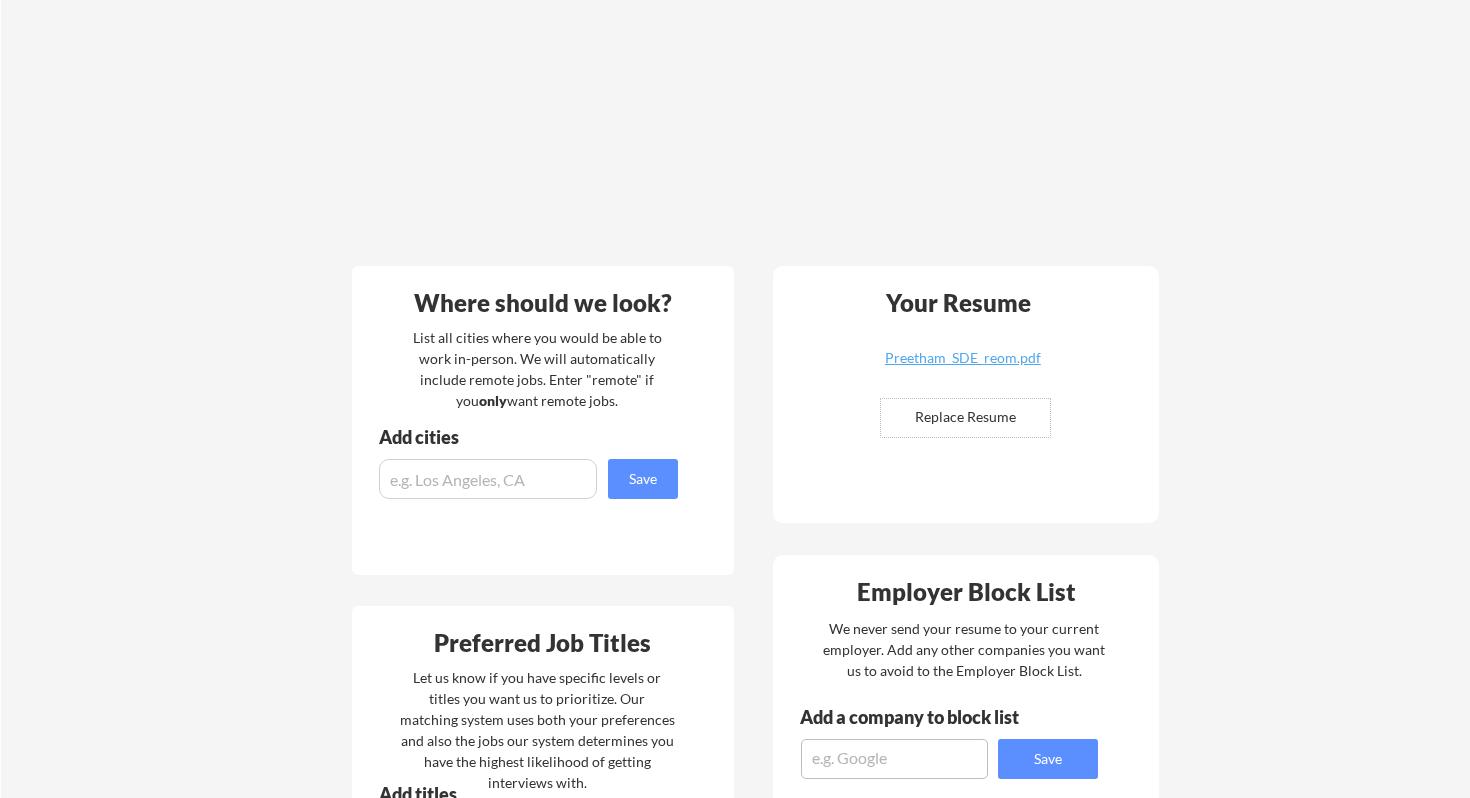 scroll, scrollTop: 225, scrollLeft: 0, axis: vertical 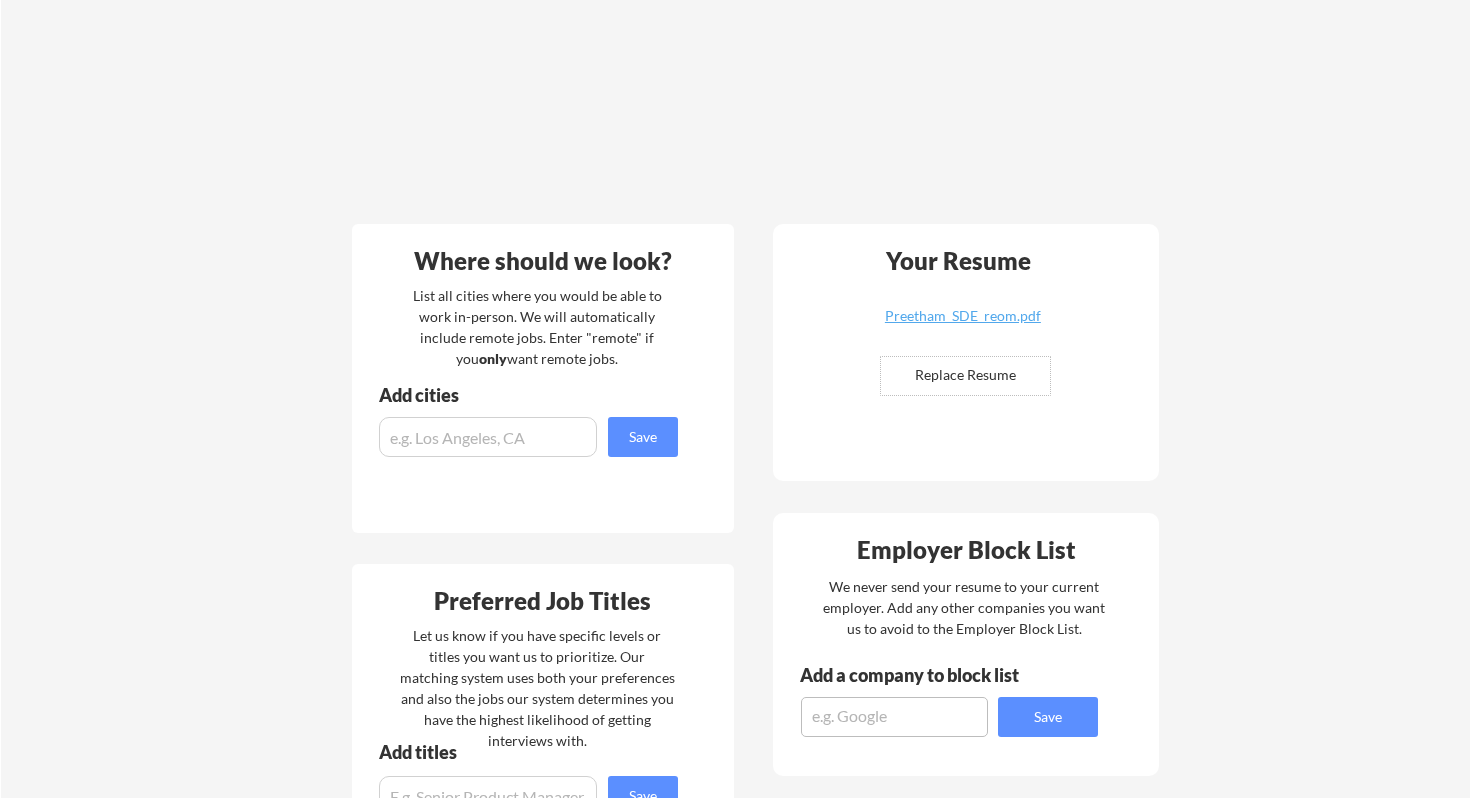 click at bounding box center (488, 437) 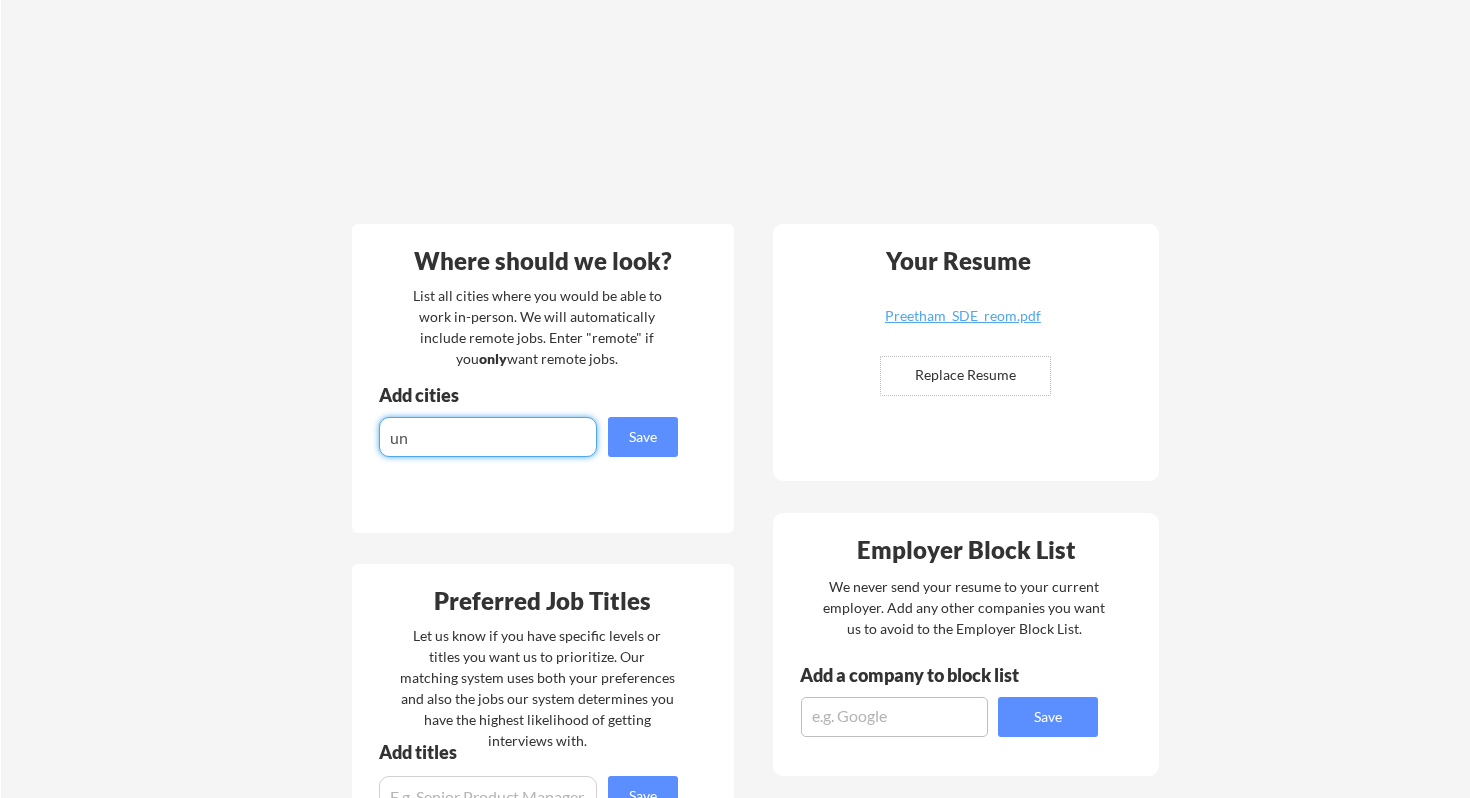 type on "u" 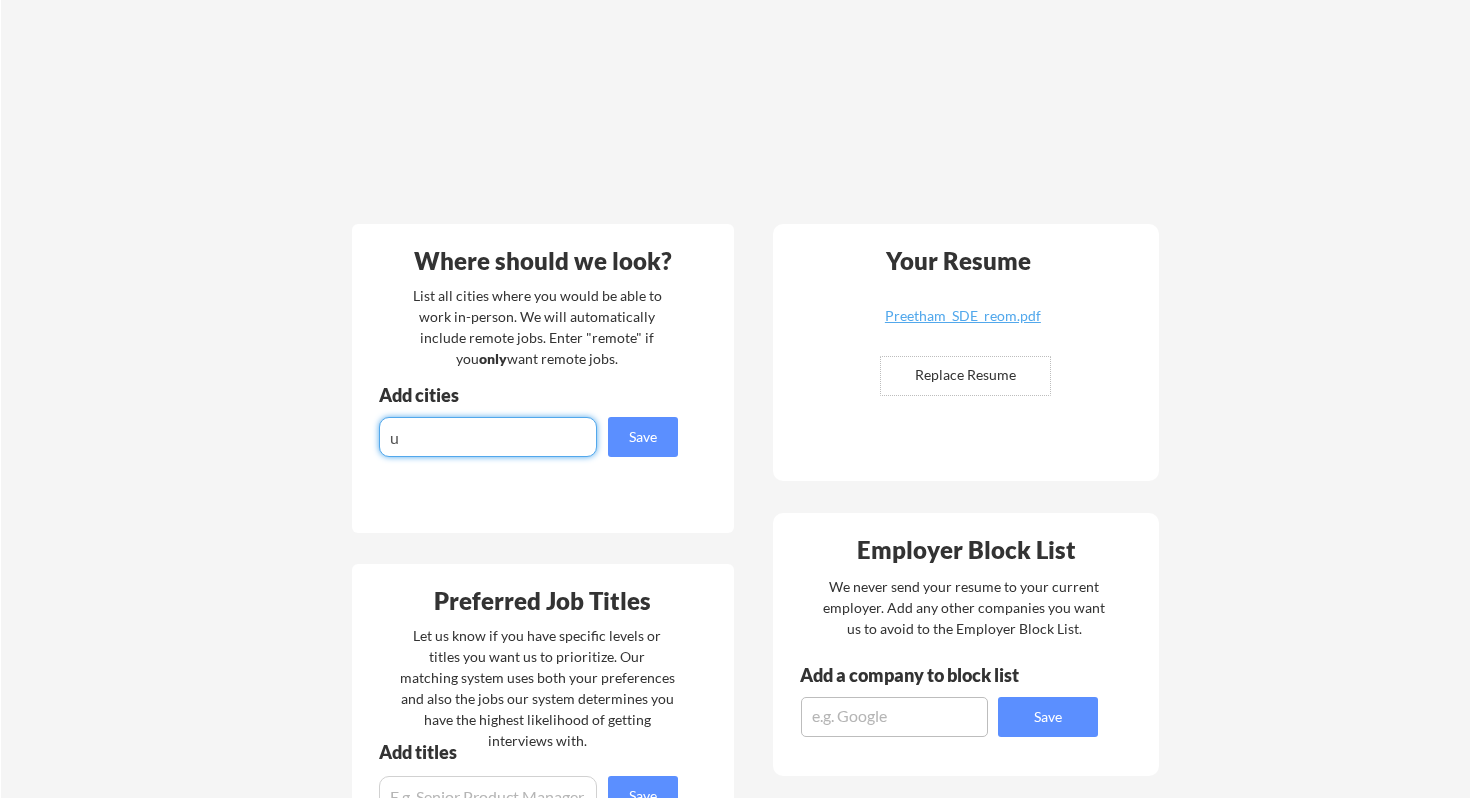 type 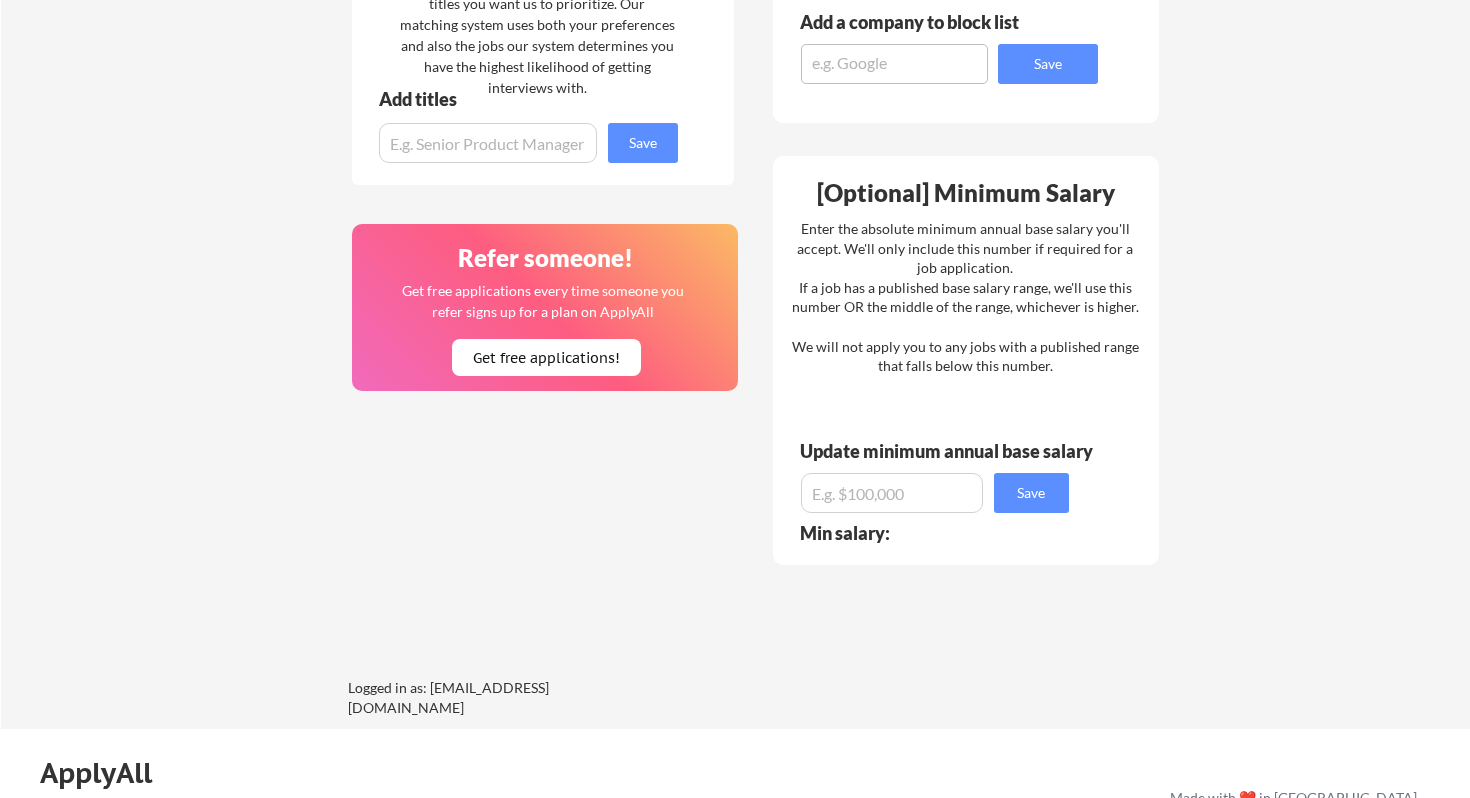 scroll, scrollTop: 880, scrollLeft: 0, axis: vertical 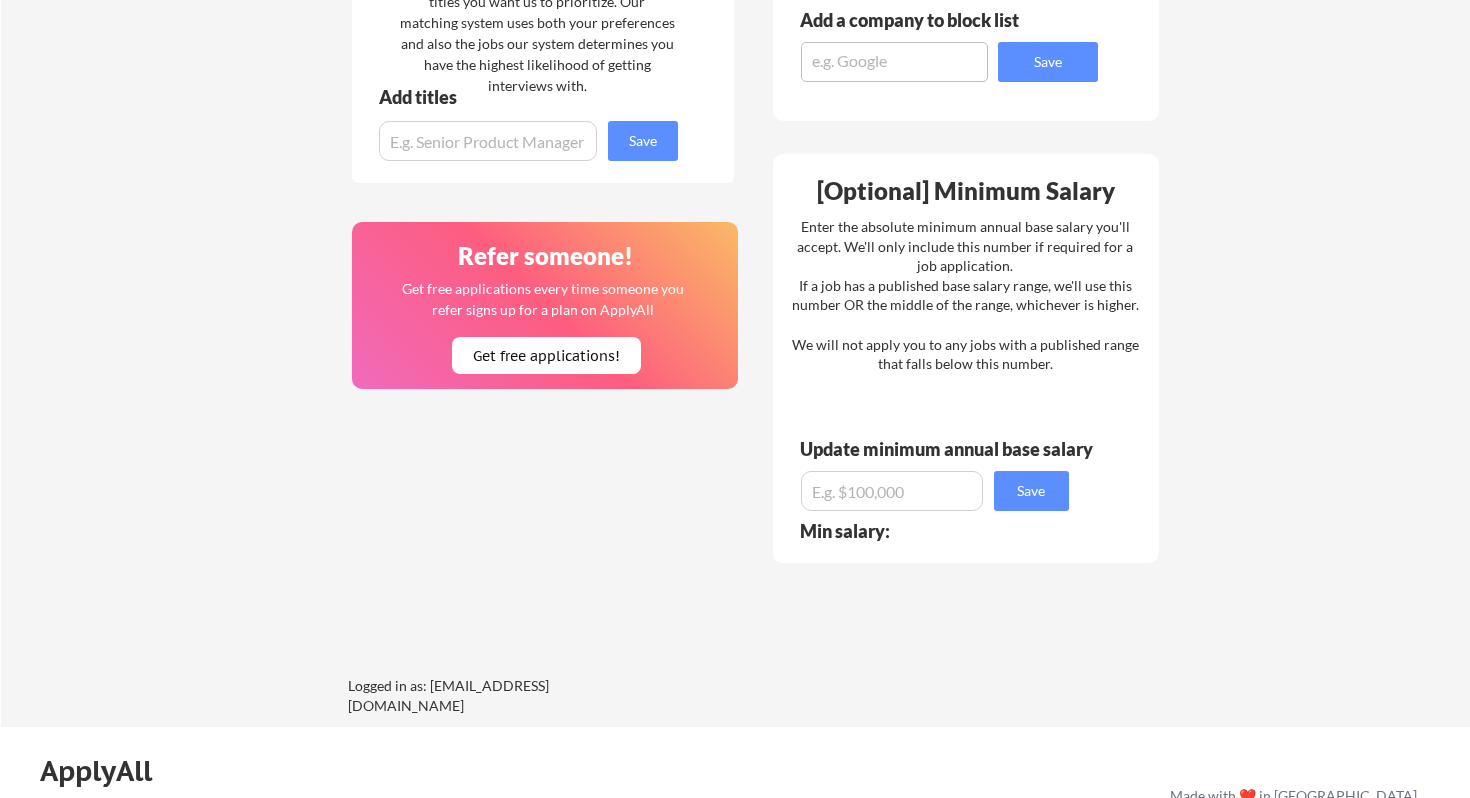 click on "Min salary:" at bounding box center (941, 531) 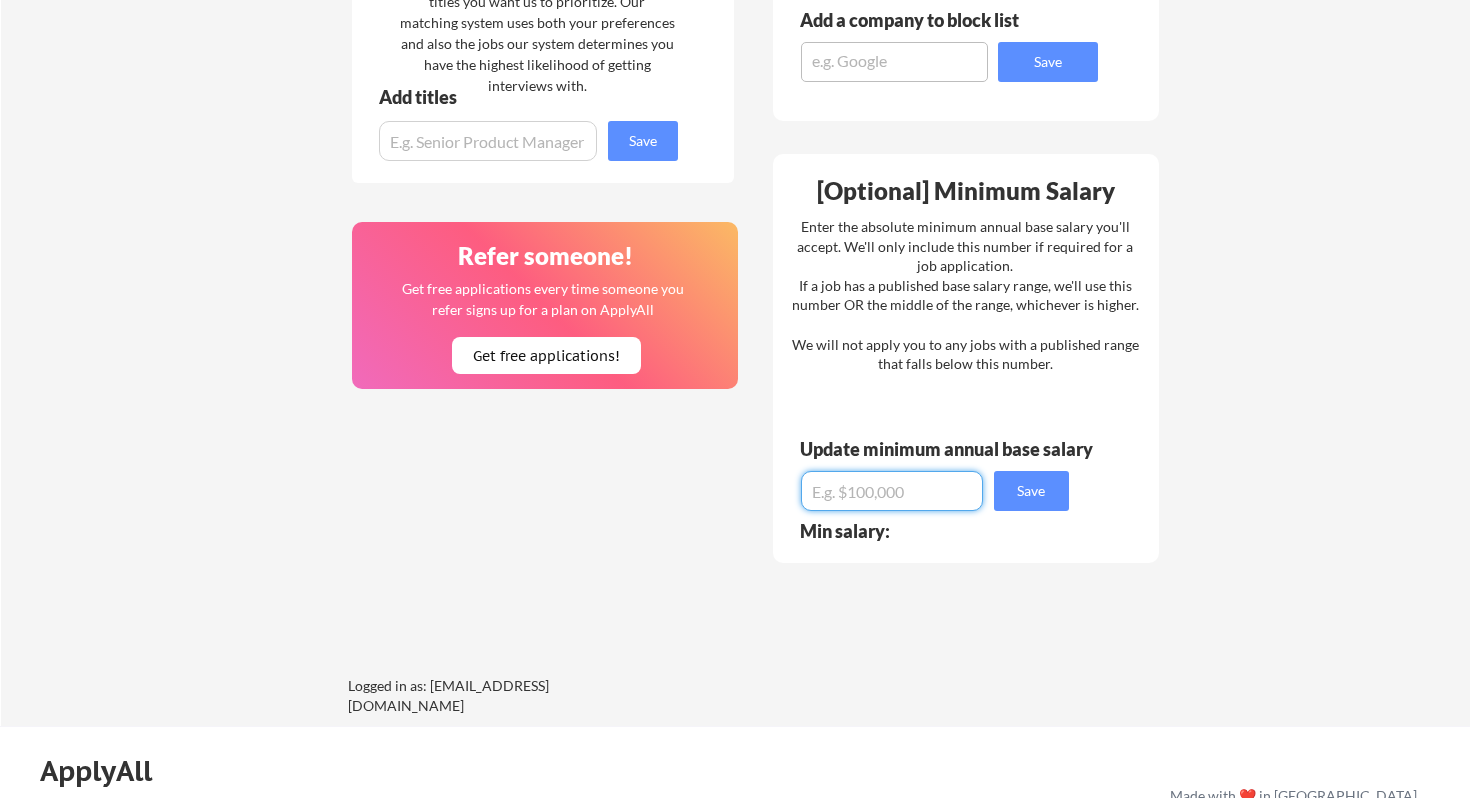 click at bounding box center (892, 491) 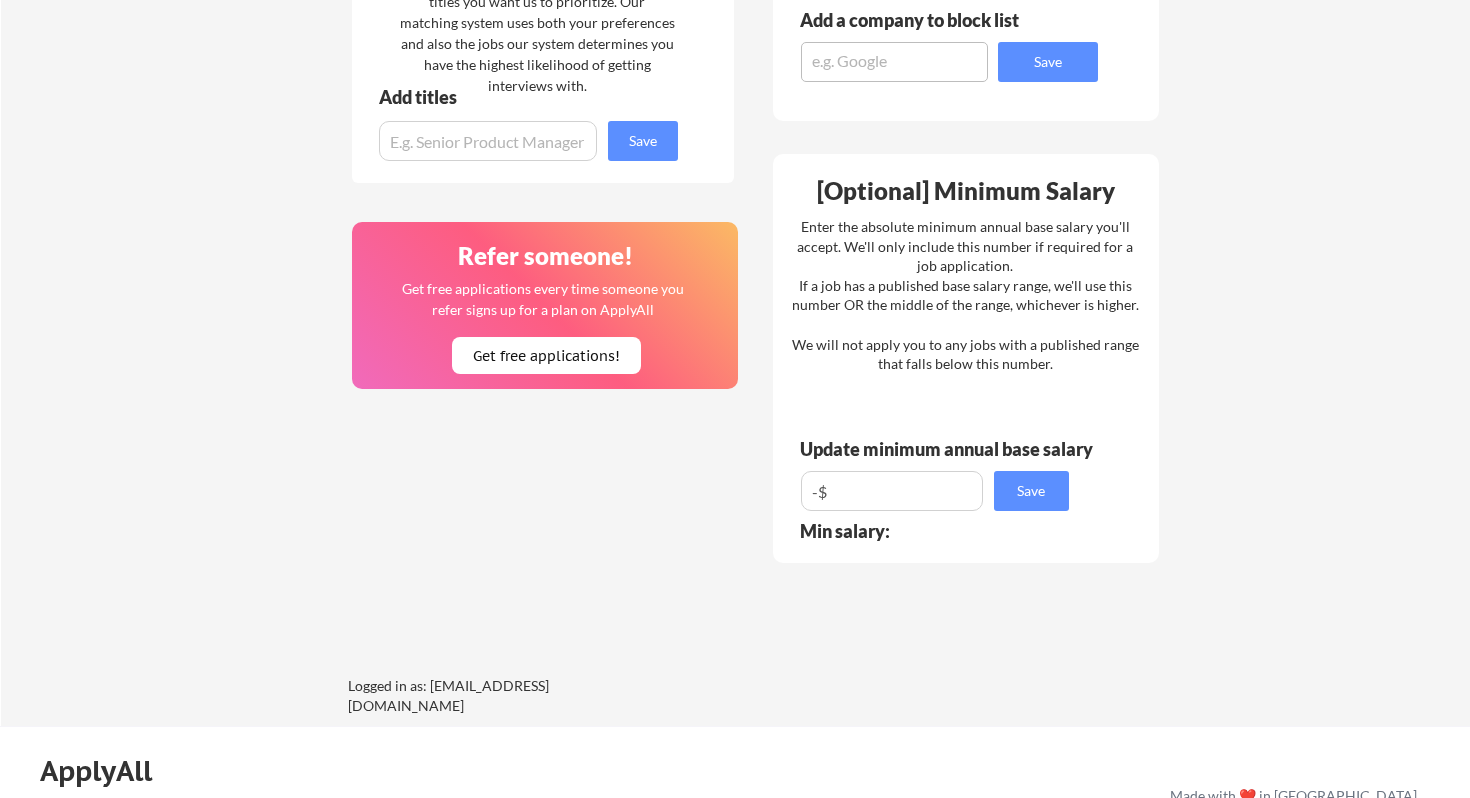 click on "Min salary:" at bounding box center [941, 537] 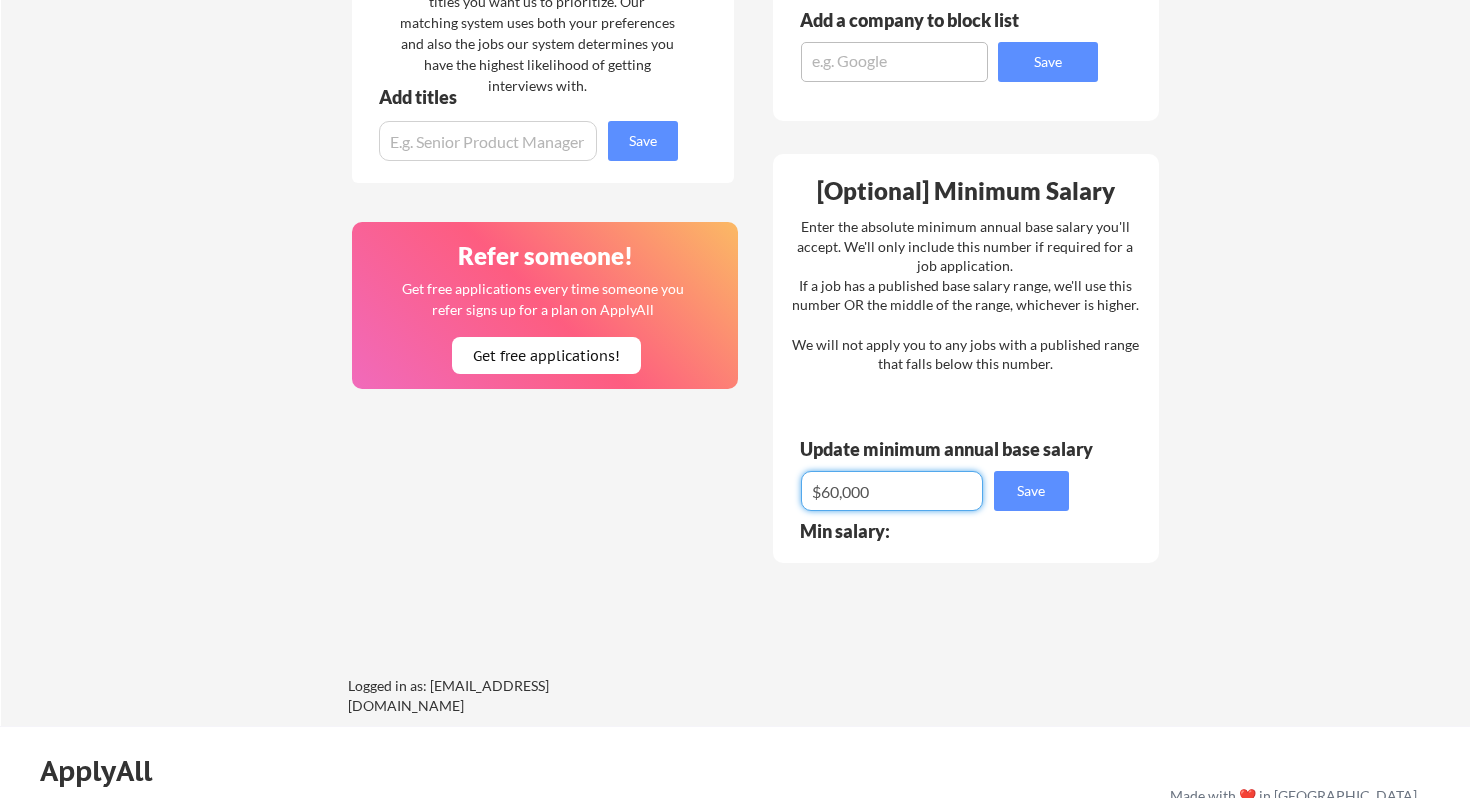 type on "$60,000" 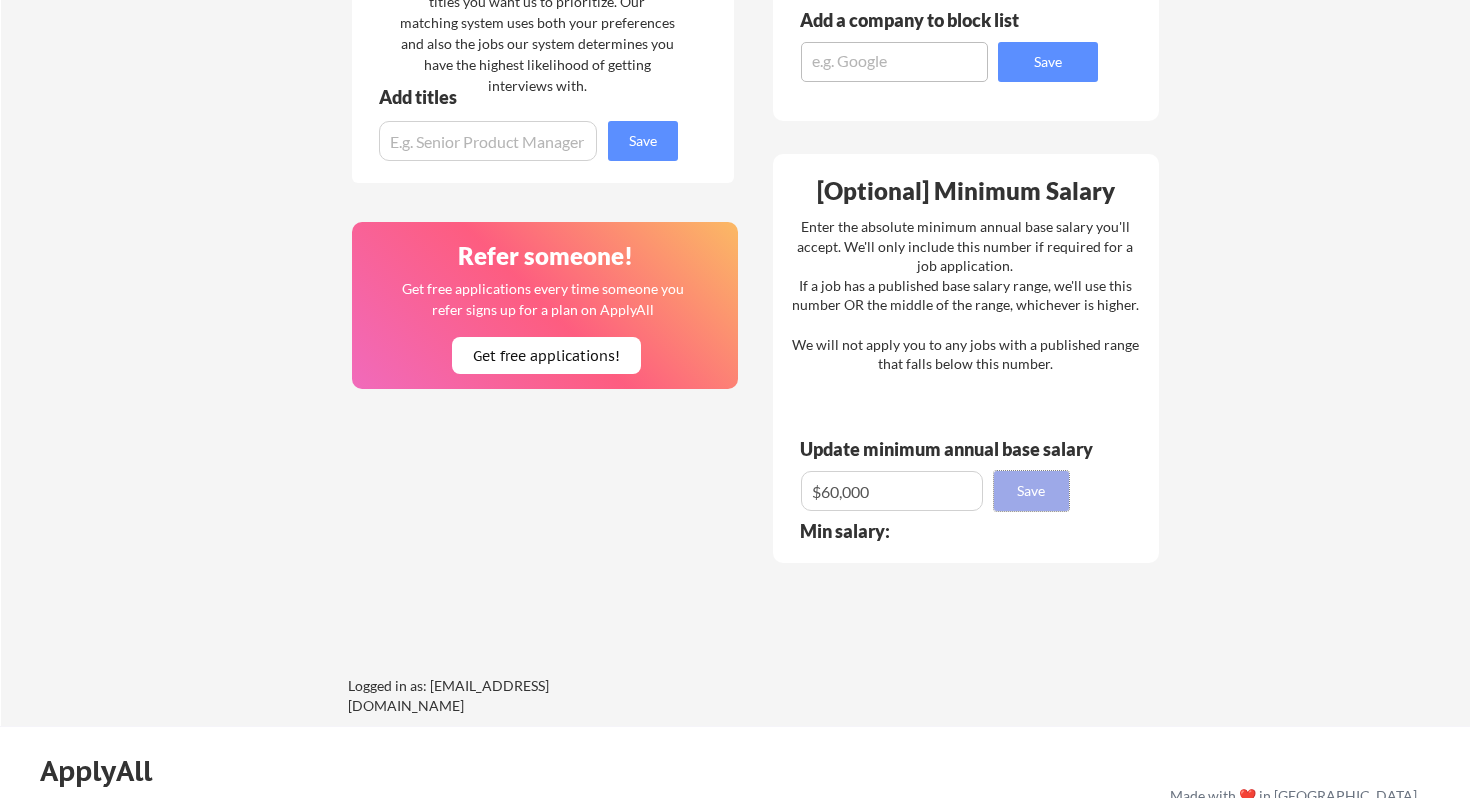 click on "Save" at bounding box center [1031, 491] 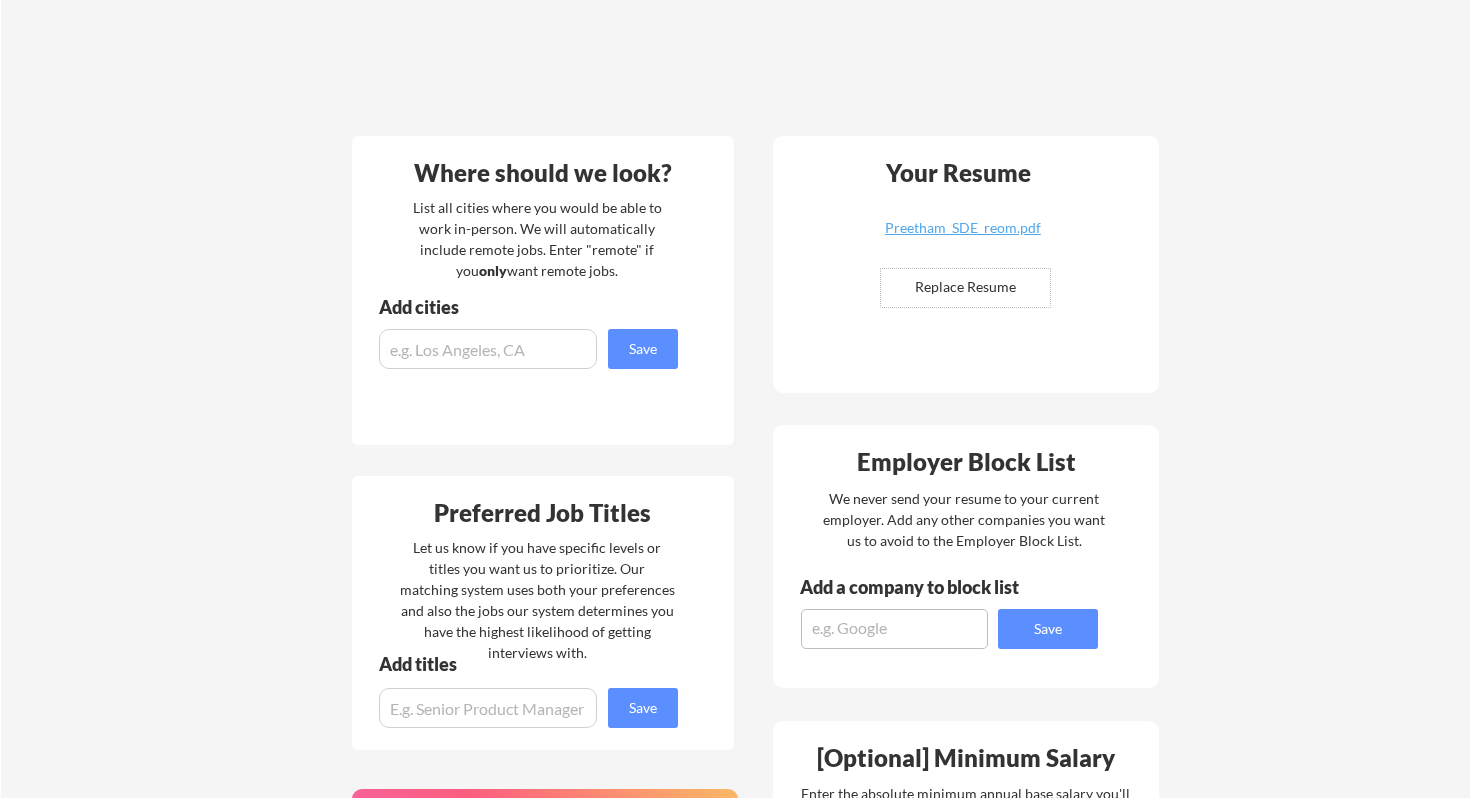 scroll, scrollTop: 346, scrollLeft: 0, axis: vertical 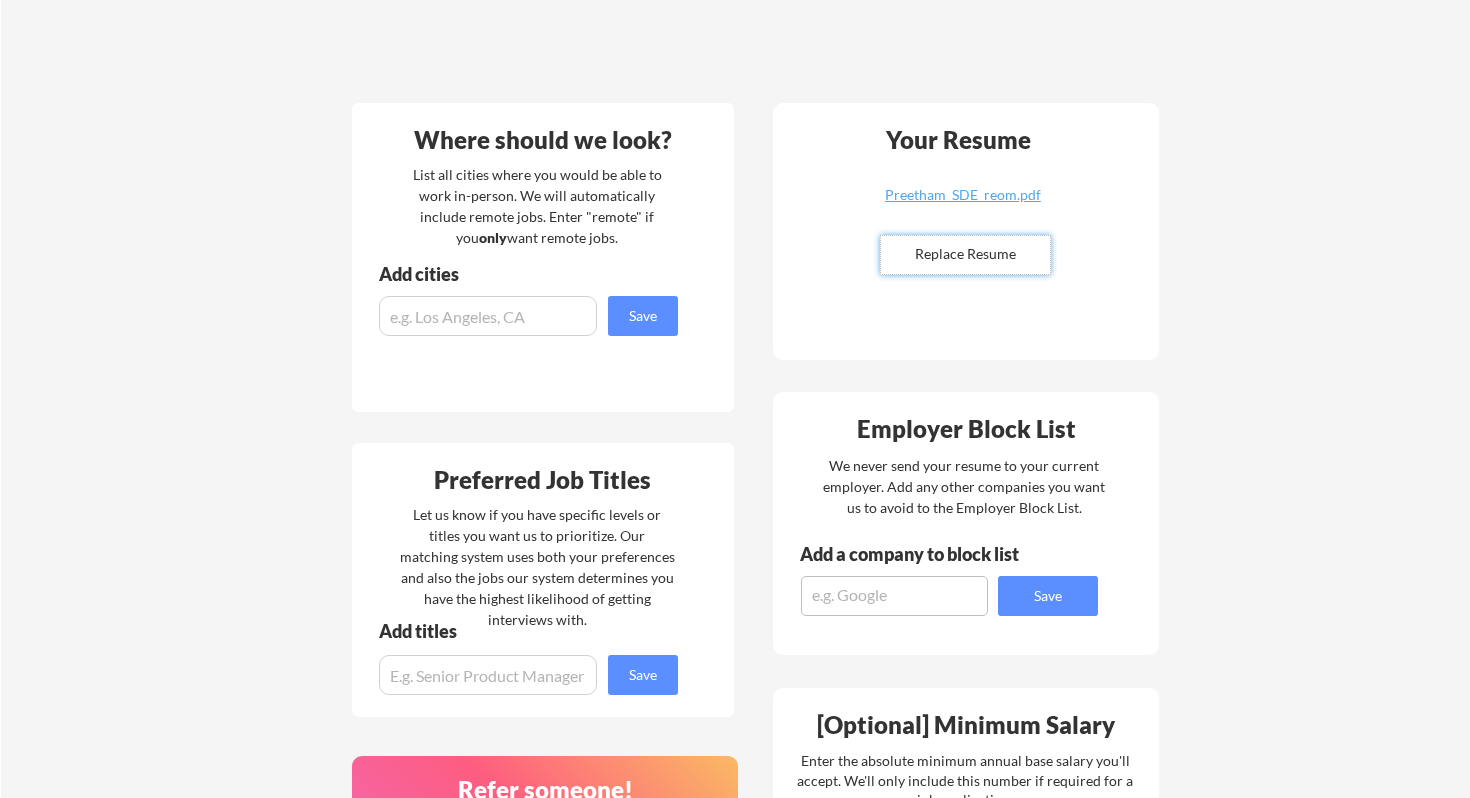 click at bounding box center (965, 255) 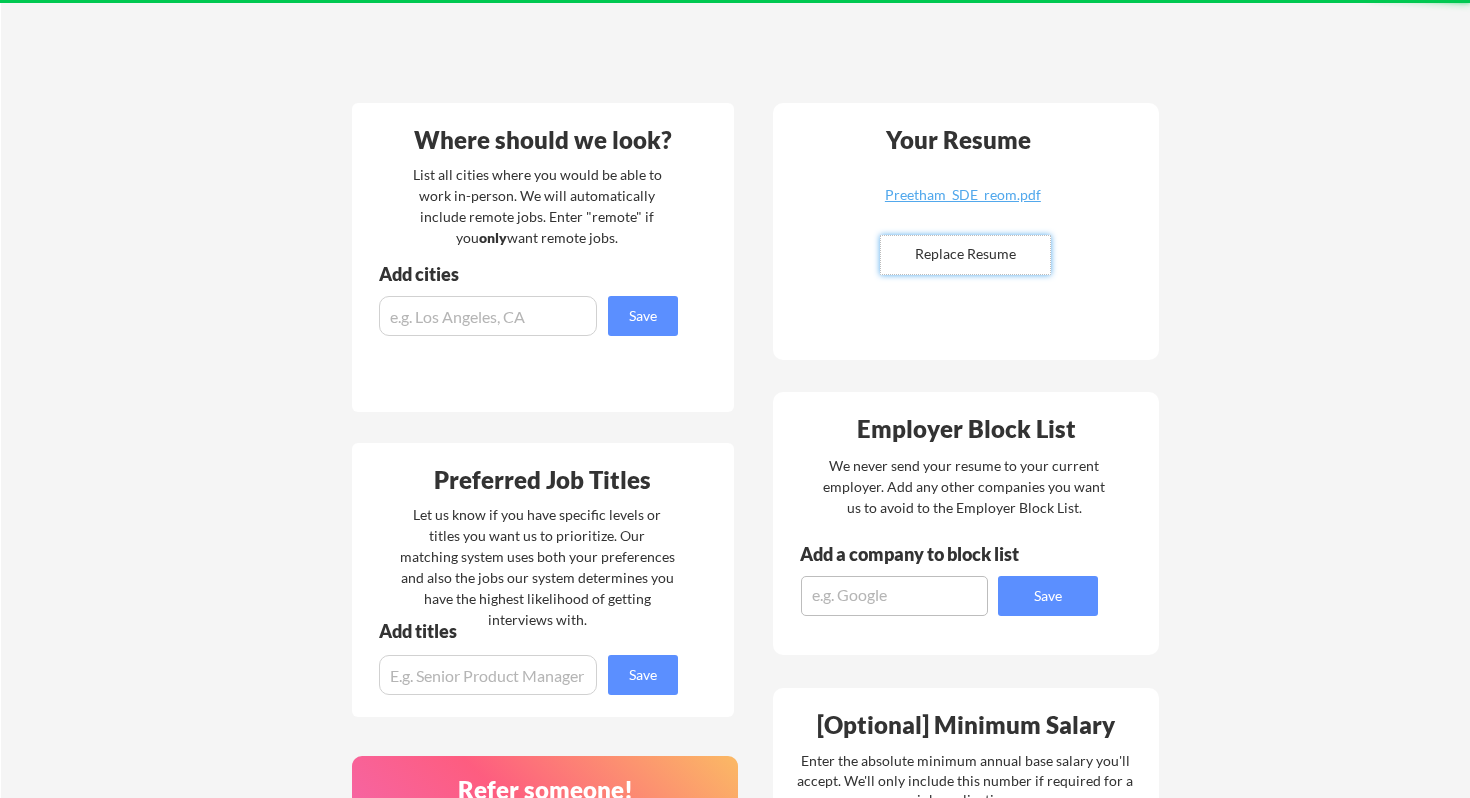type 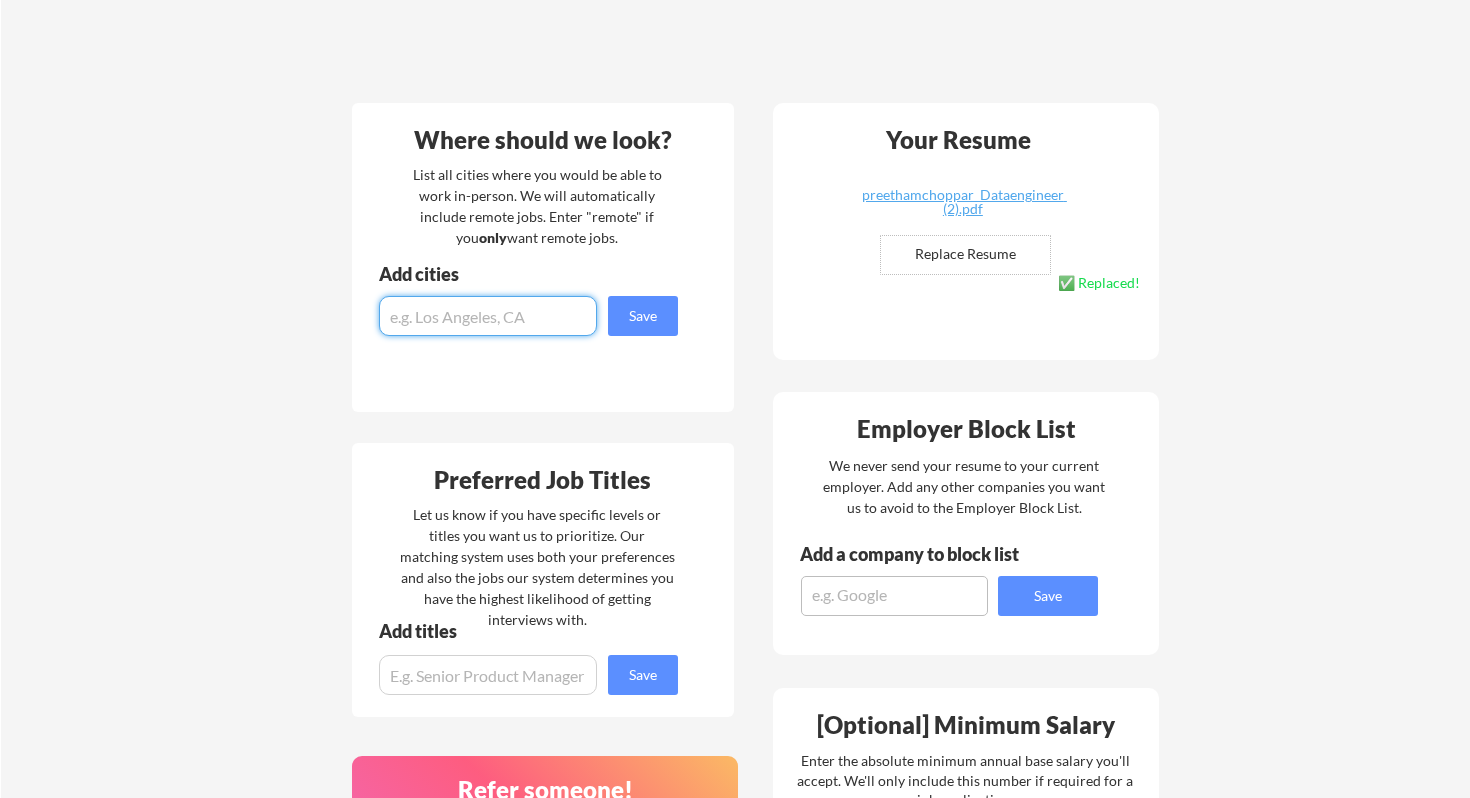 click at bounding box center (488, 316) 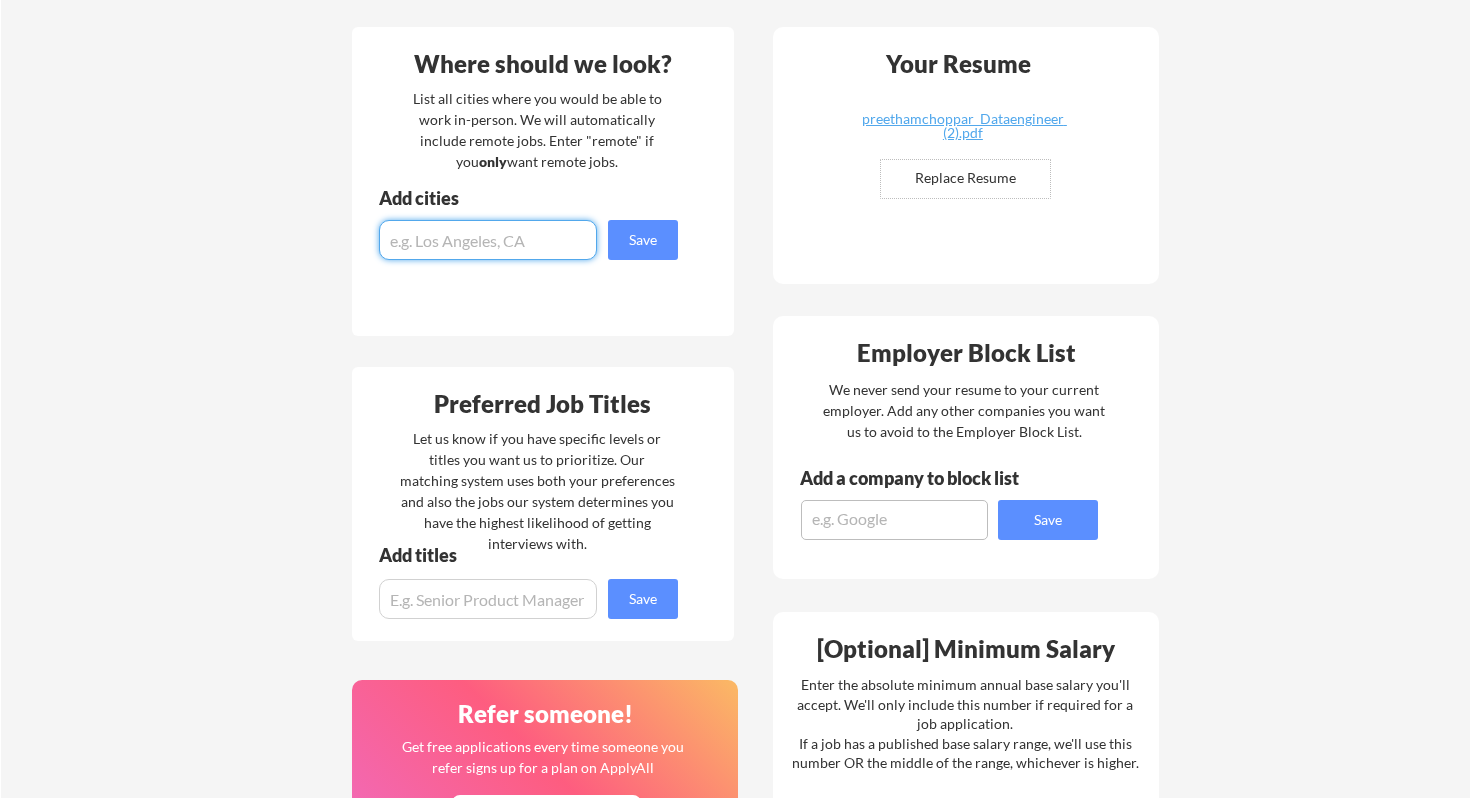 scroll, scrollTop: 525, scrollLeft: 0, axis: vertical 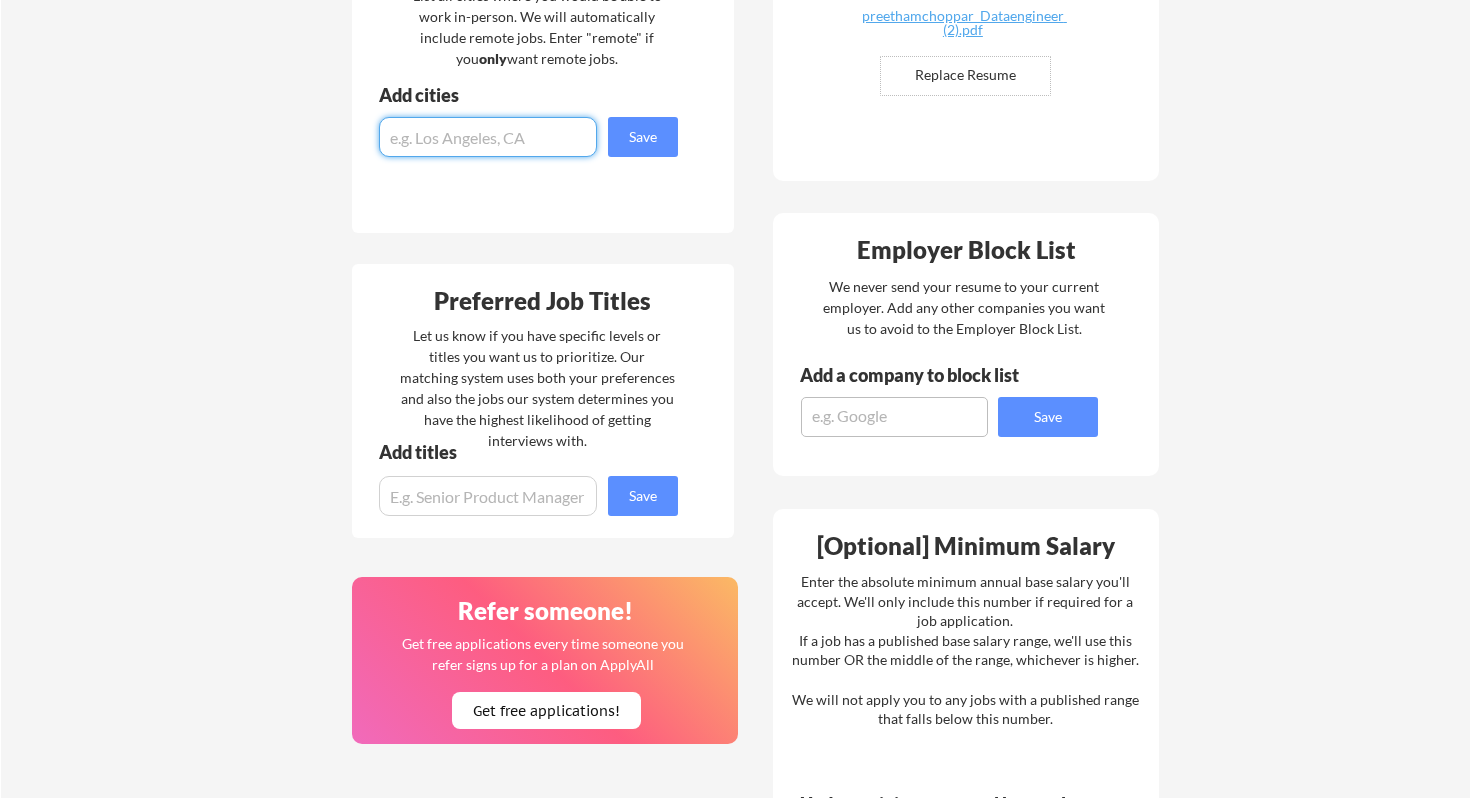 click at bounding box center (488, 496) 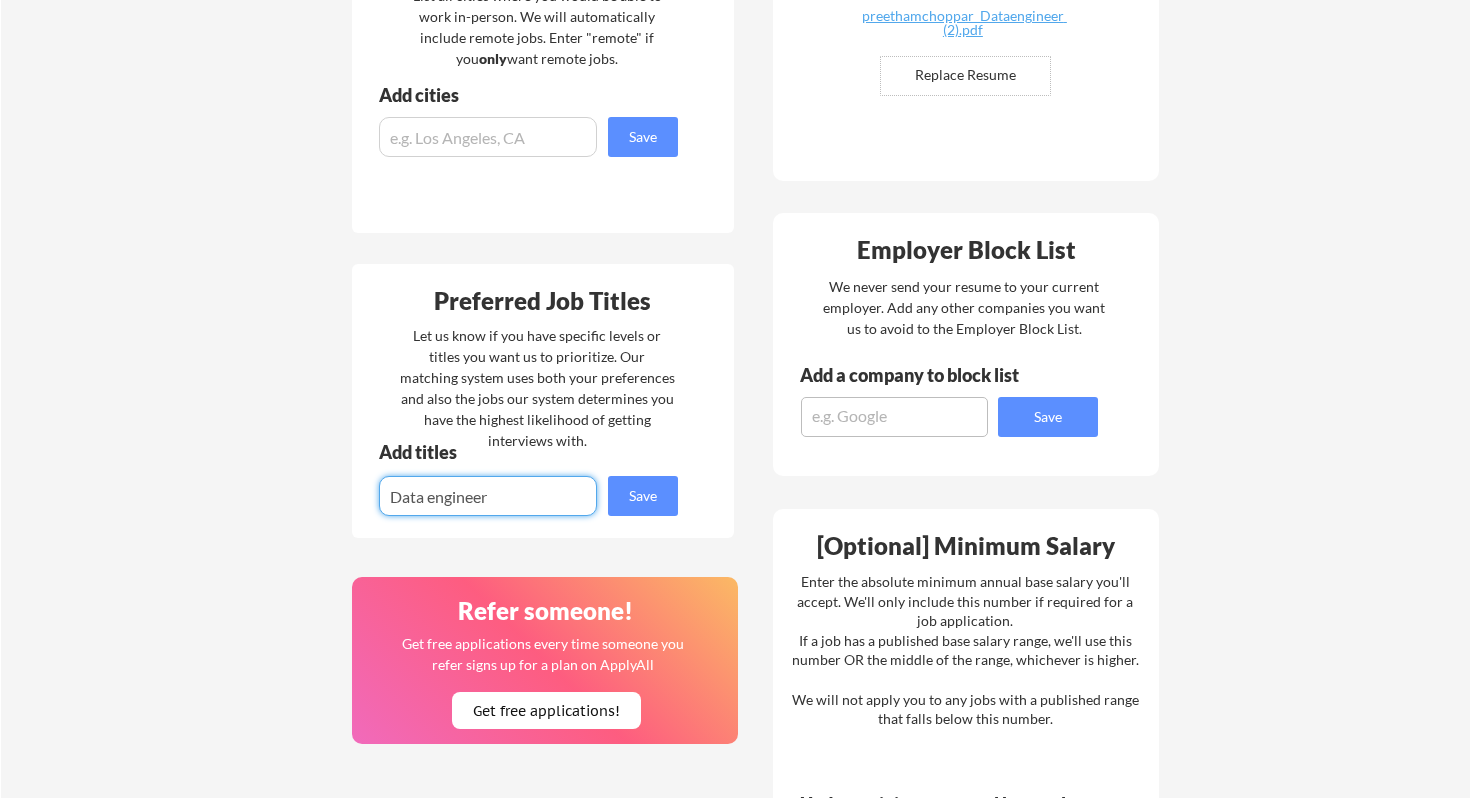type on "Data engineer" 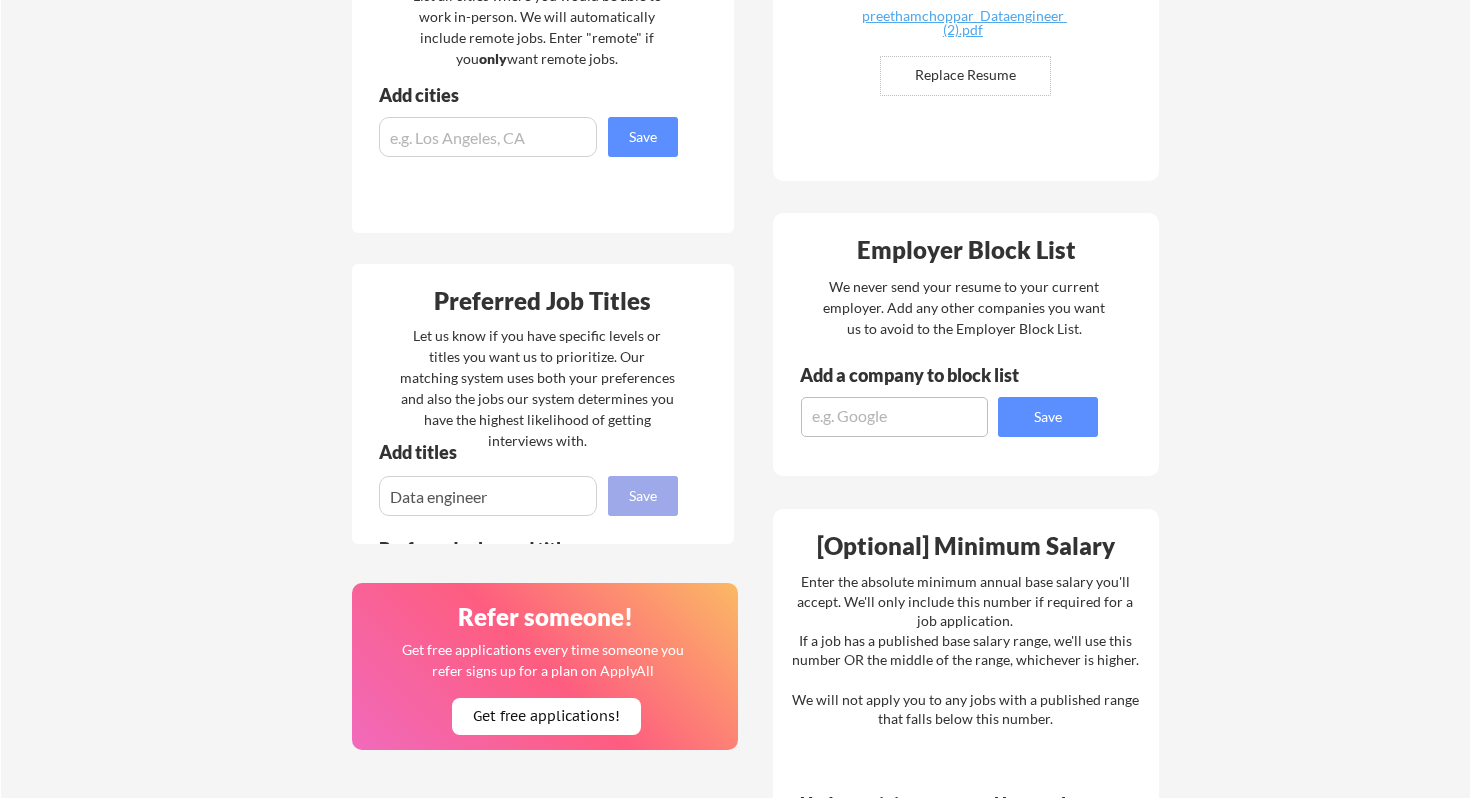 type 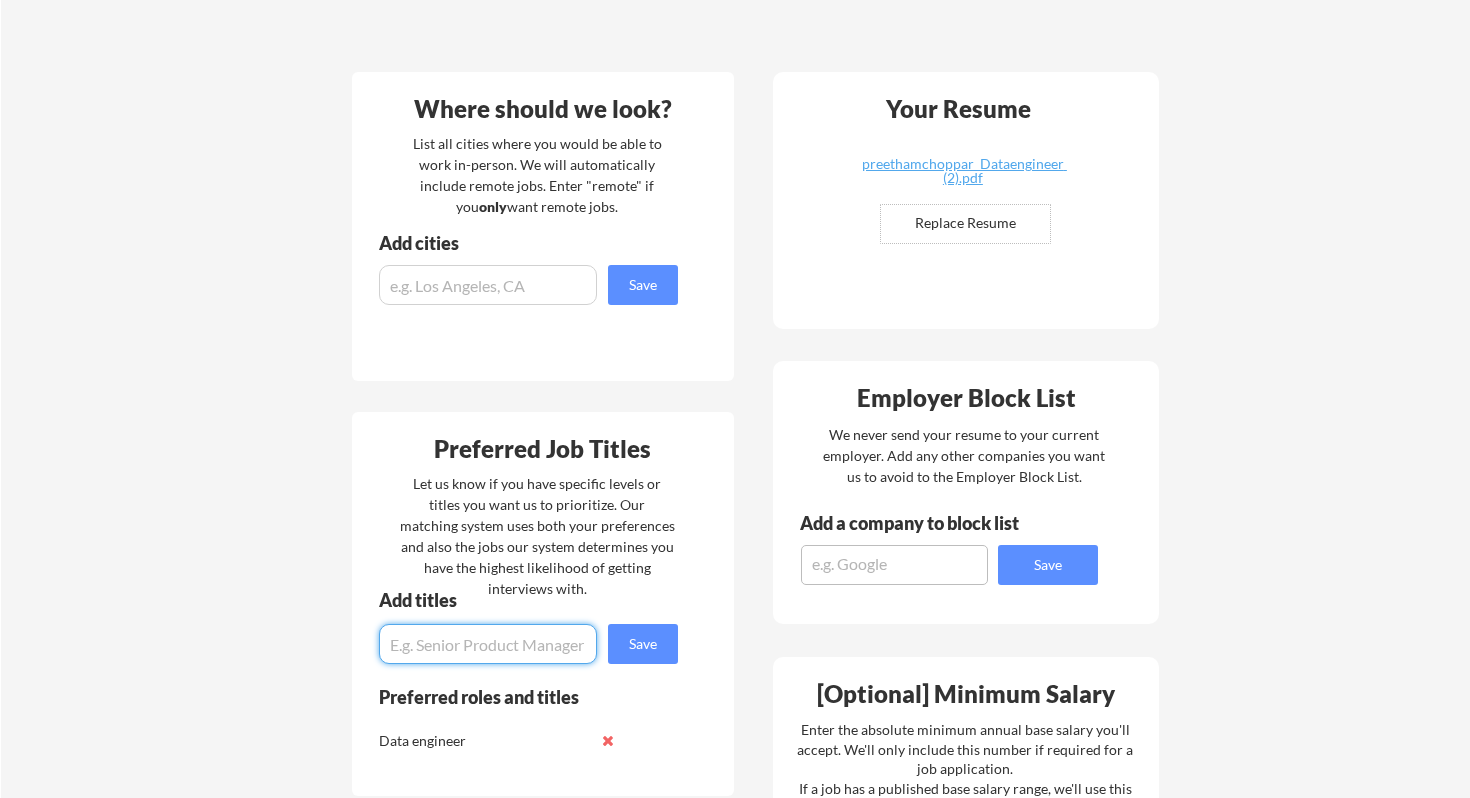 scroll, scrollTop: 419, scrollLeft: 0, axis: vertical 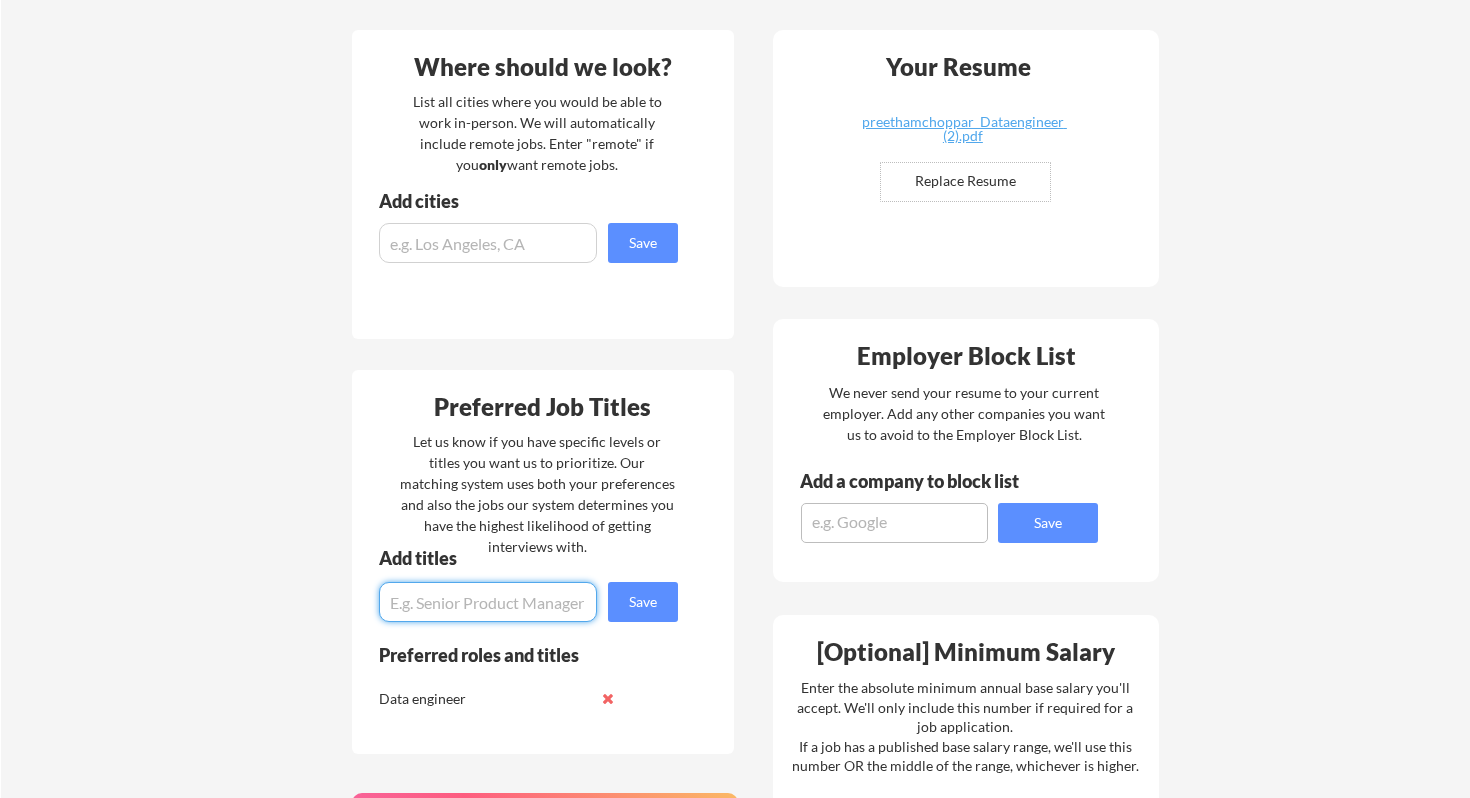 click at bounding box center (488, 243) 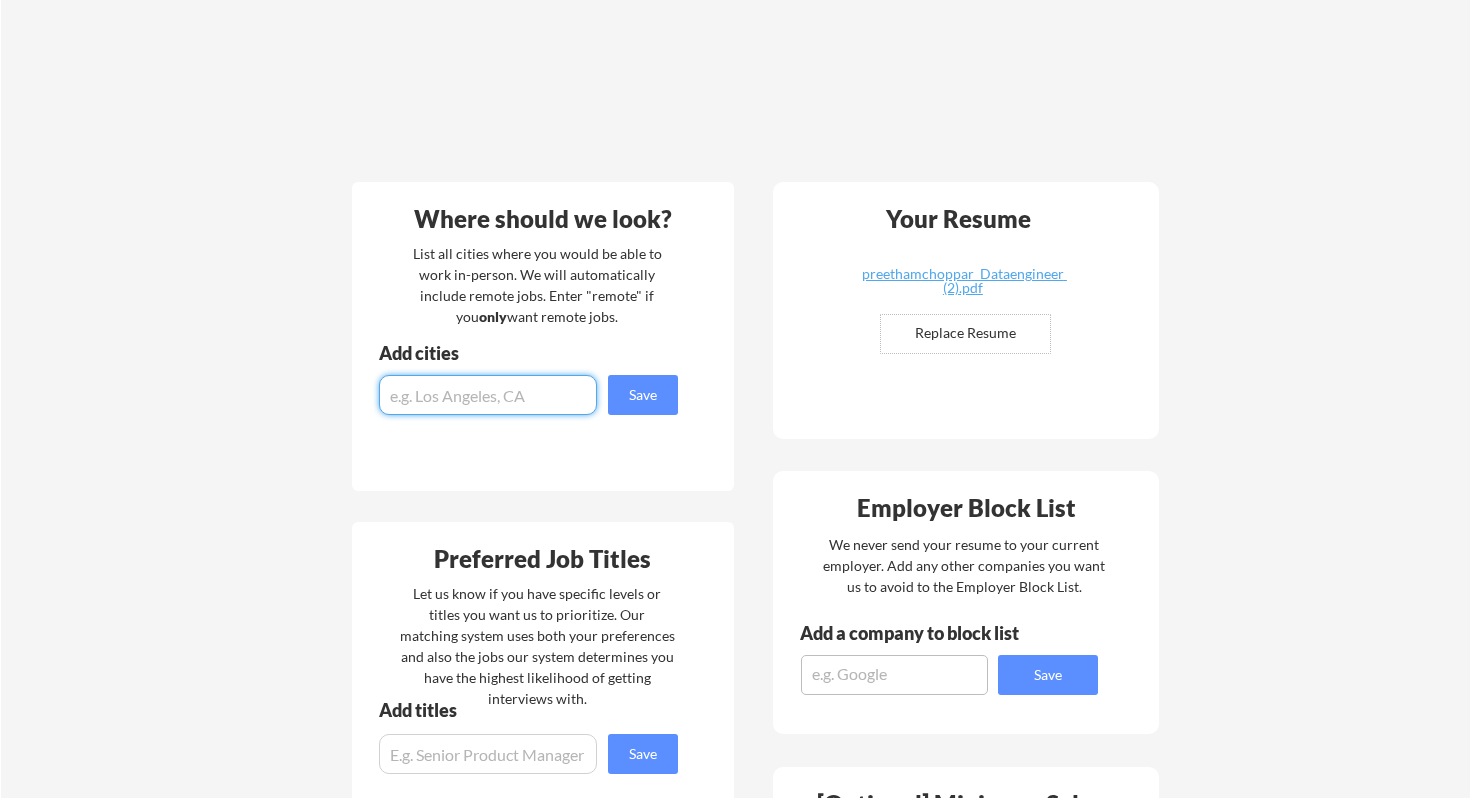 scroll, scrollTop: 253, scrollLeft: 0, axis: vertical 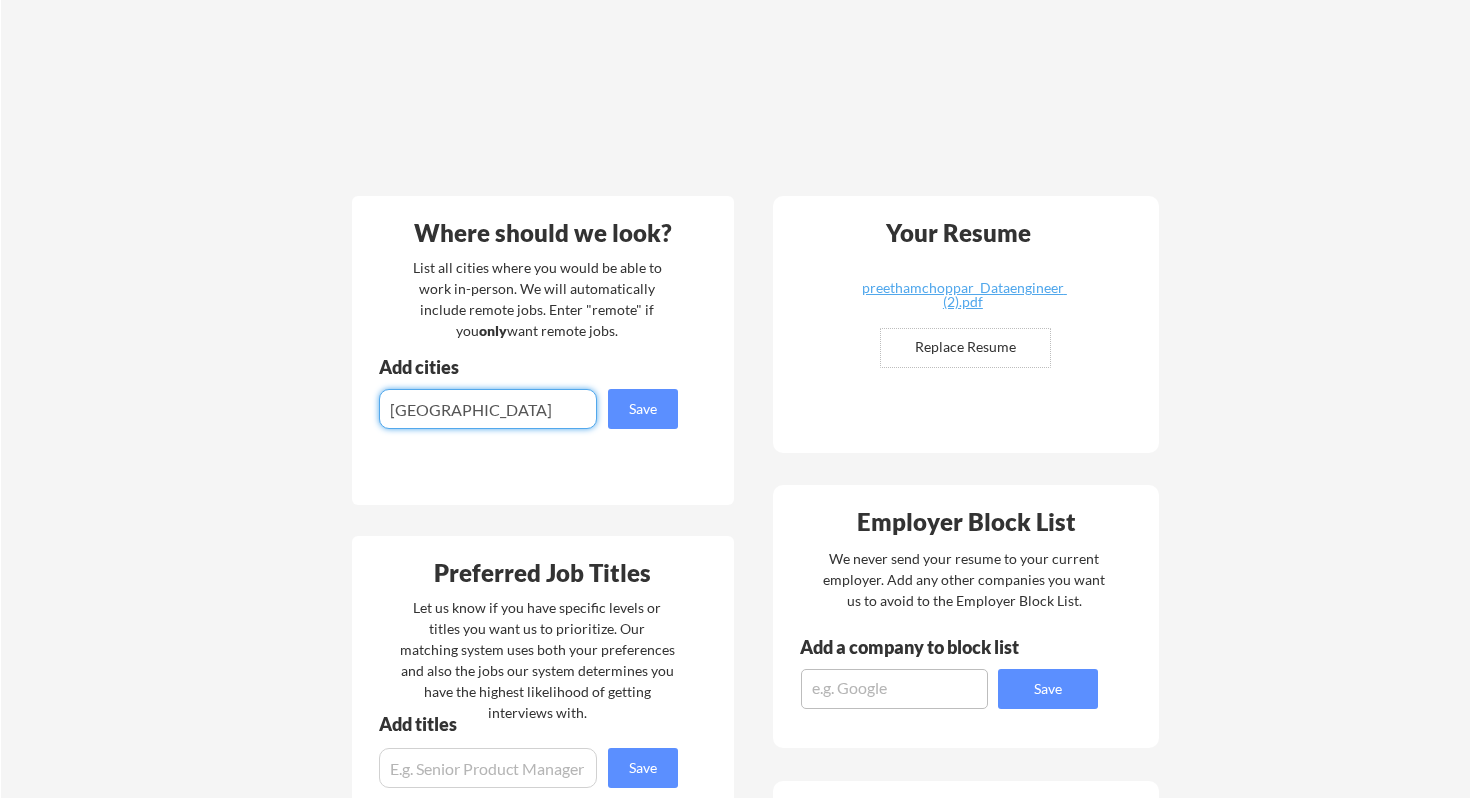 type on "[GEOGRAPHIC_DATA]" 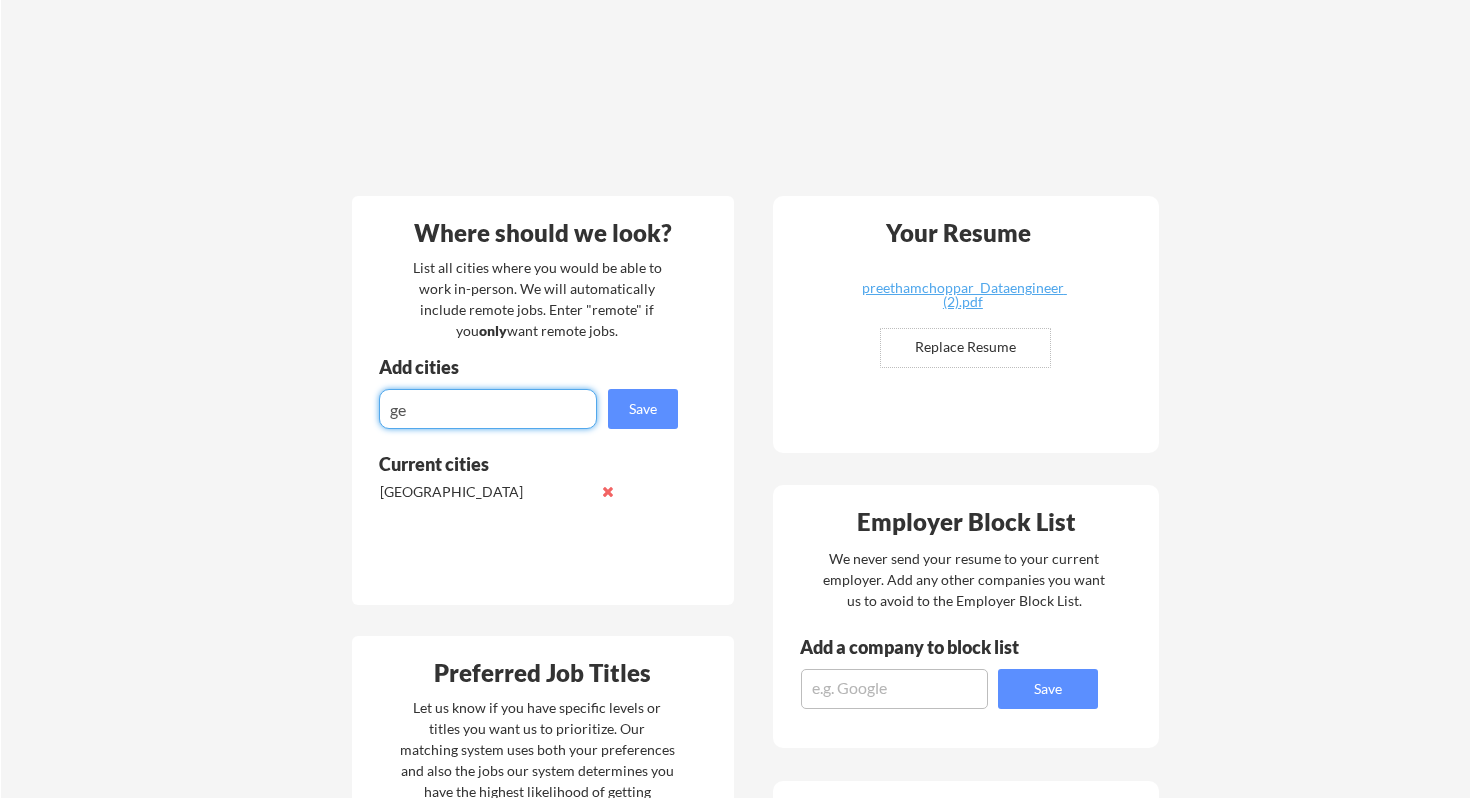 type on "g" 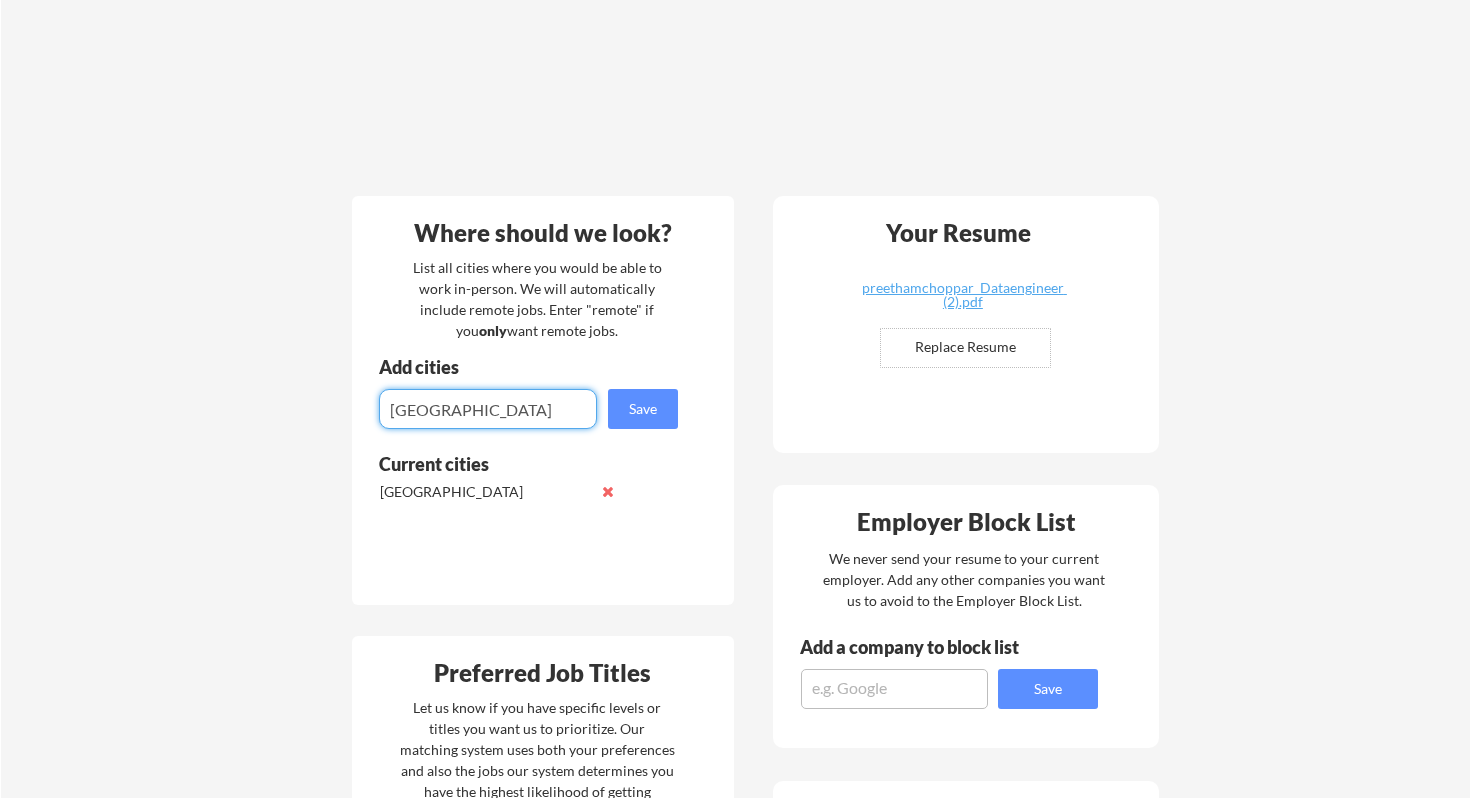 type on "[GEOGRAPHIC_DATA]" 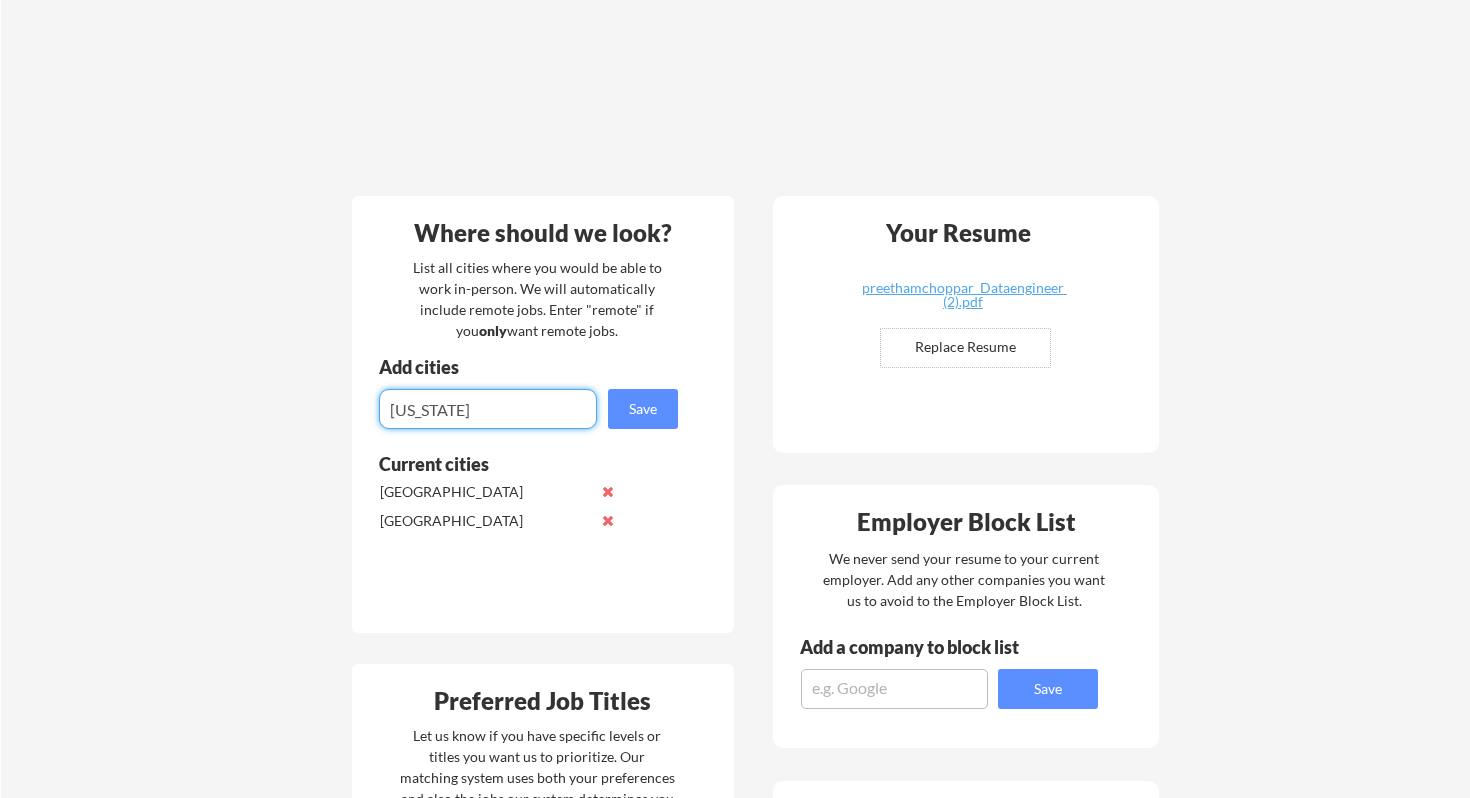 type on "[US_STATE]" 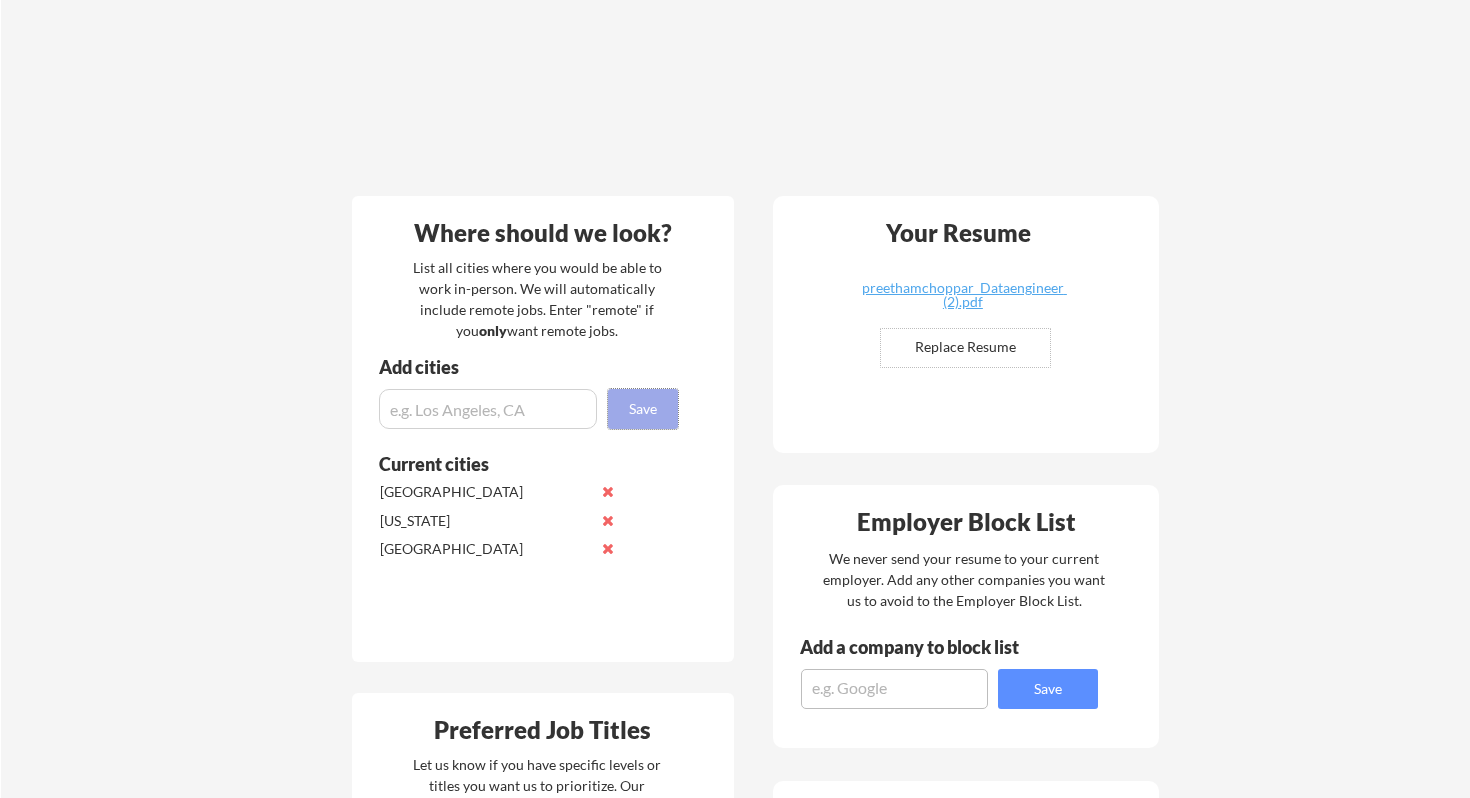 click on "Save" at bounding box center [643, 409] 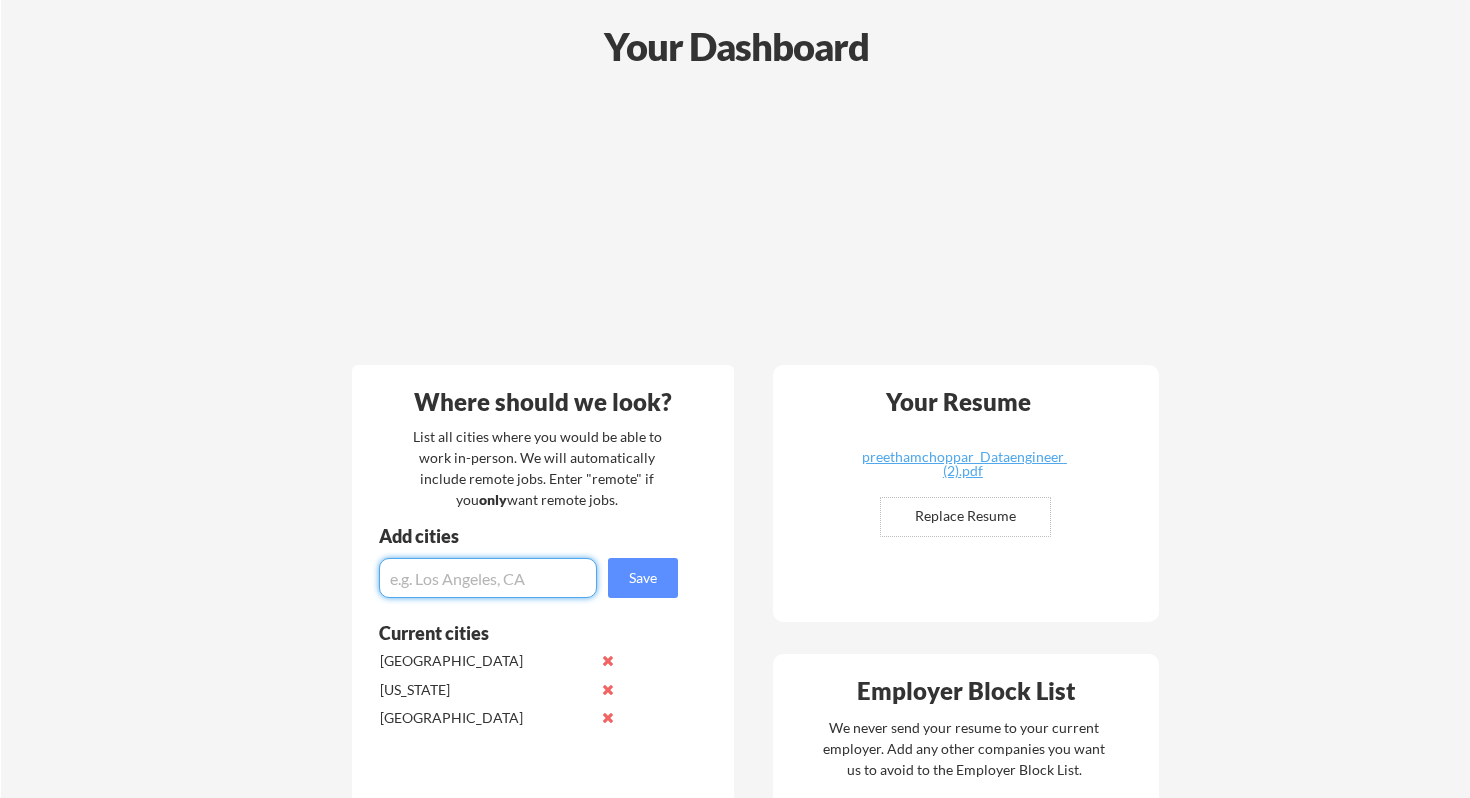scroll, scrollTop: 0, scrollLeft: 0, axis: both 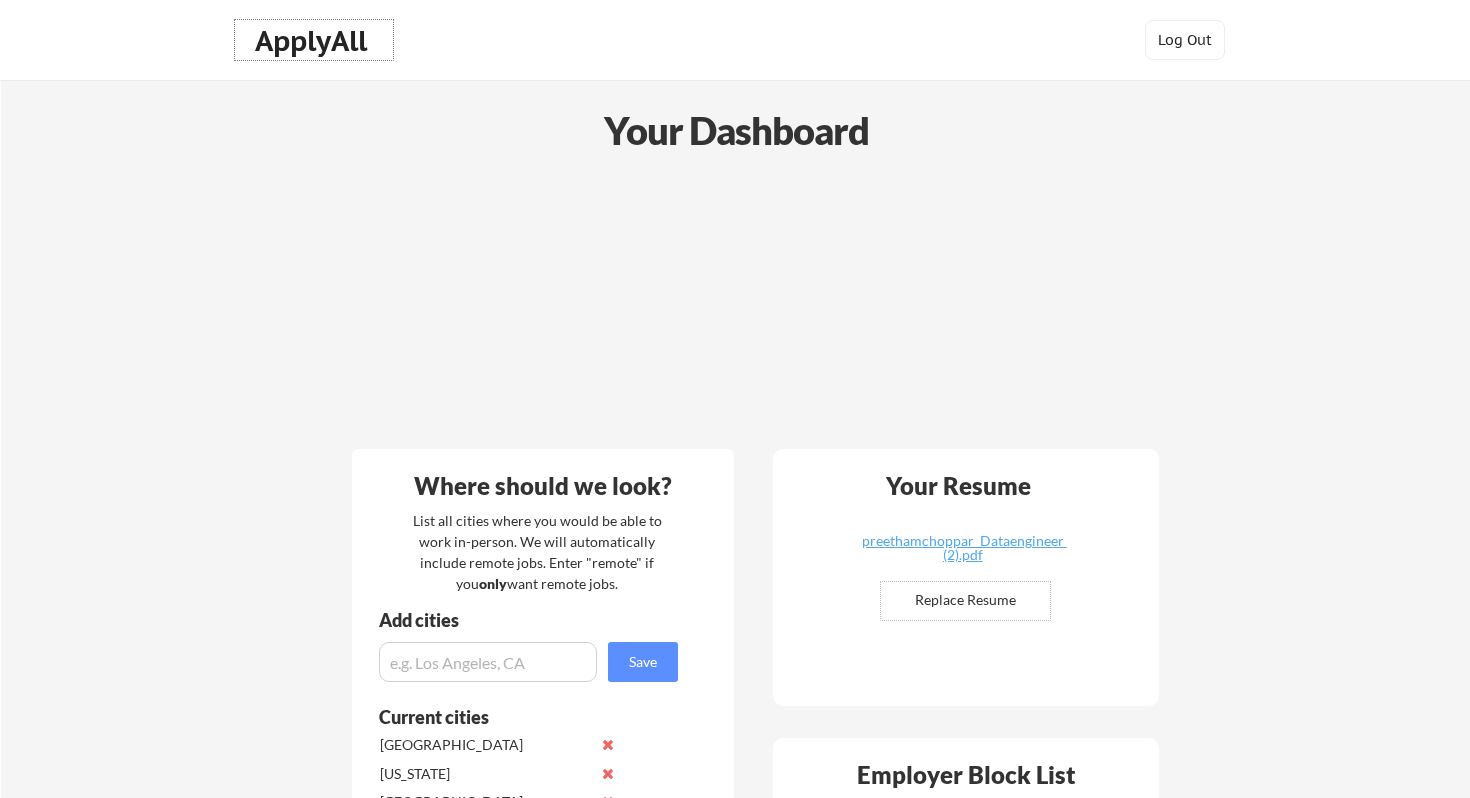 click on "ApplyAll" at bounding box center (314, 41) 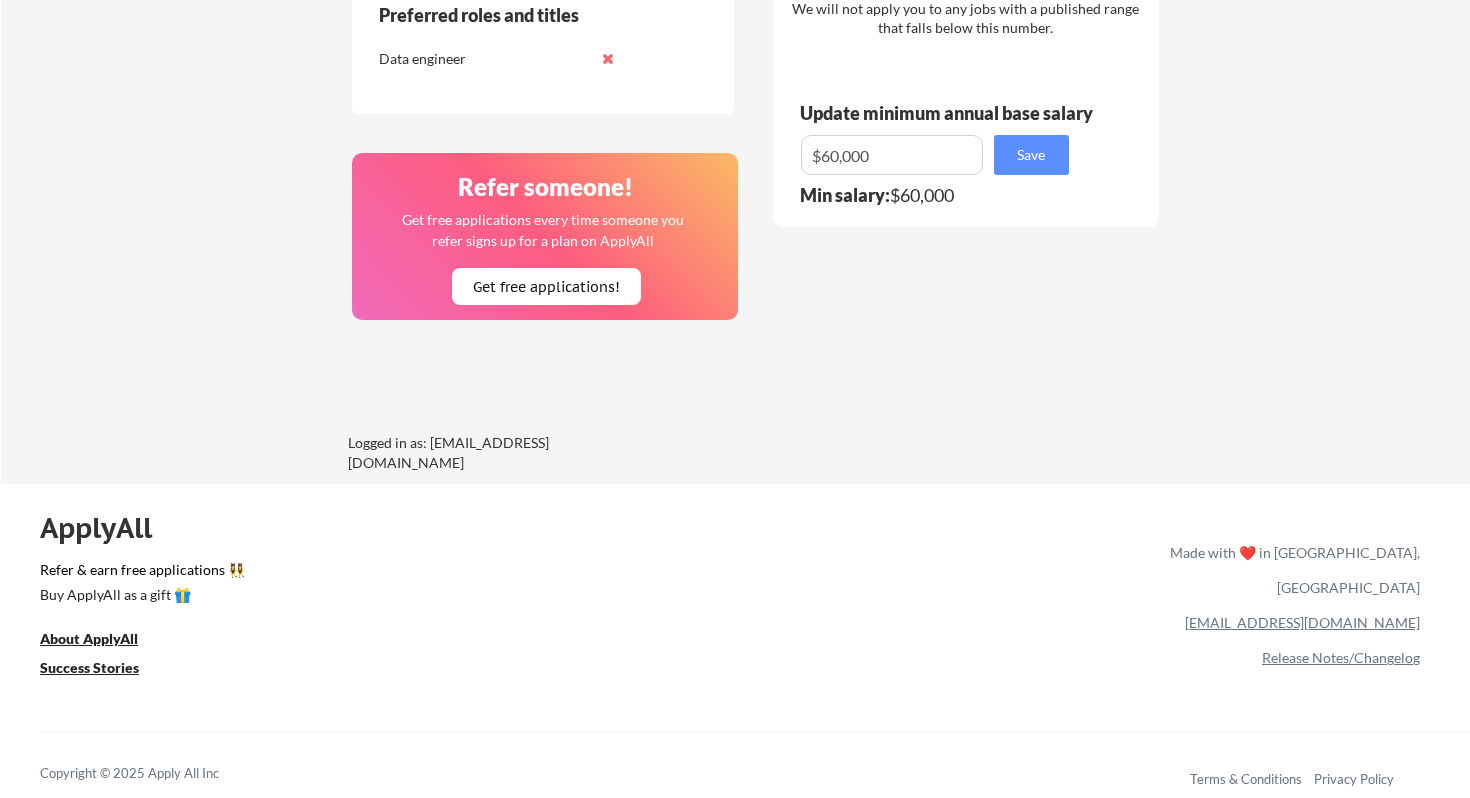 scroll, scrollTop: 1246, scrollLeft: 0, axis: vertical 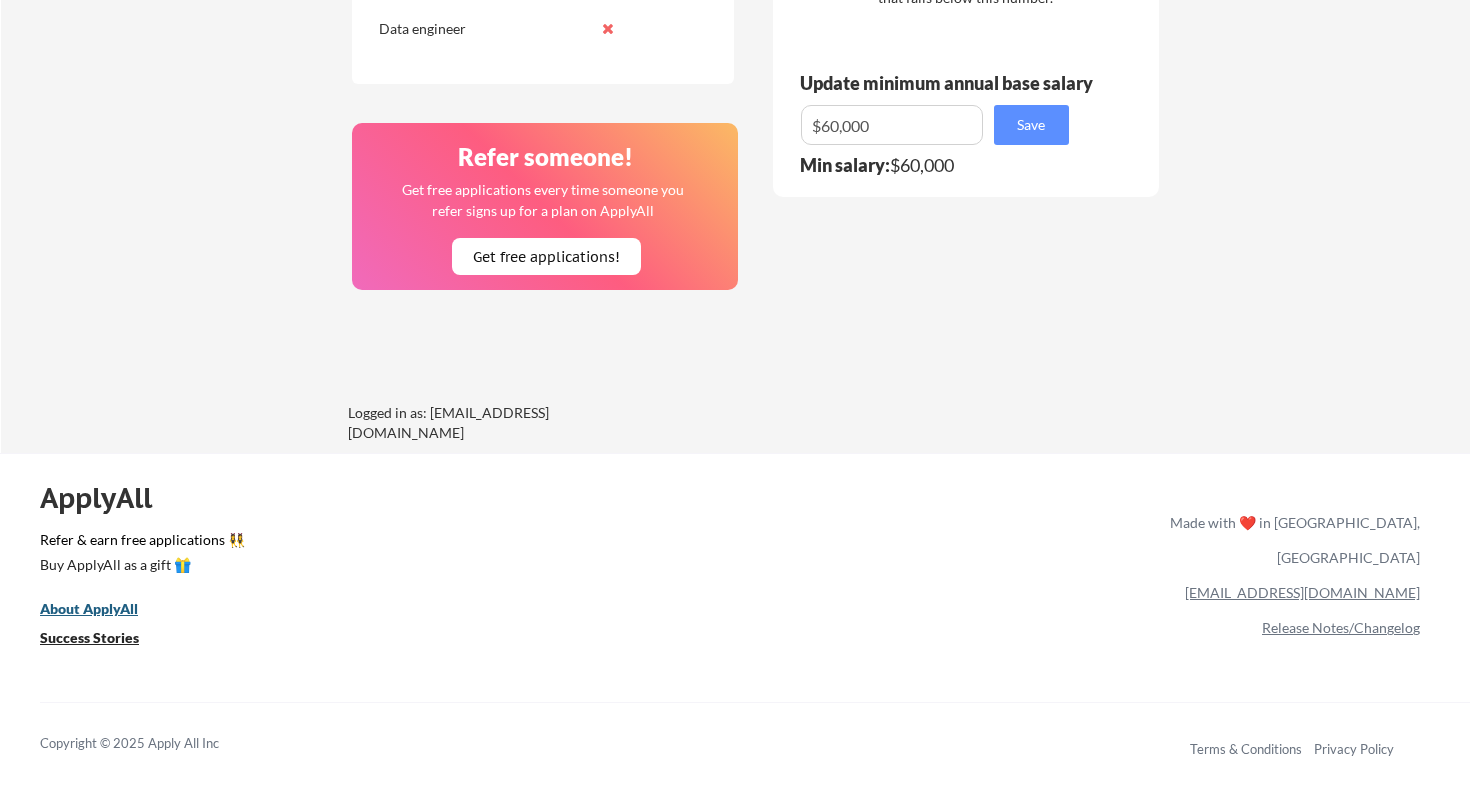click on "About ApplyAll" at bounding box center [89, 608] 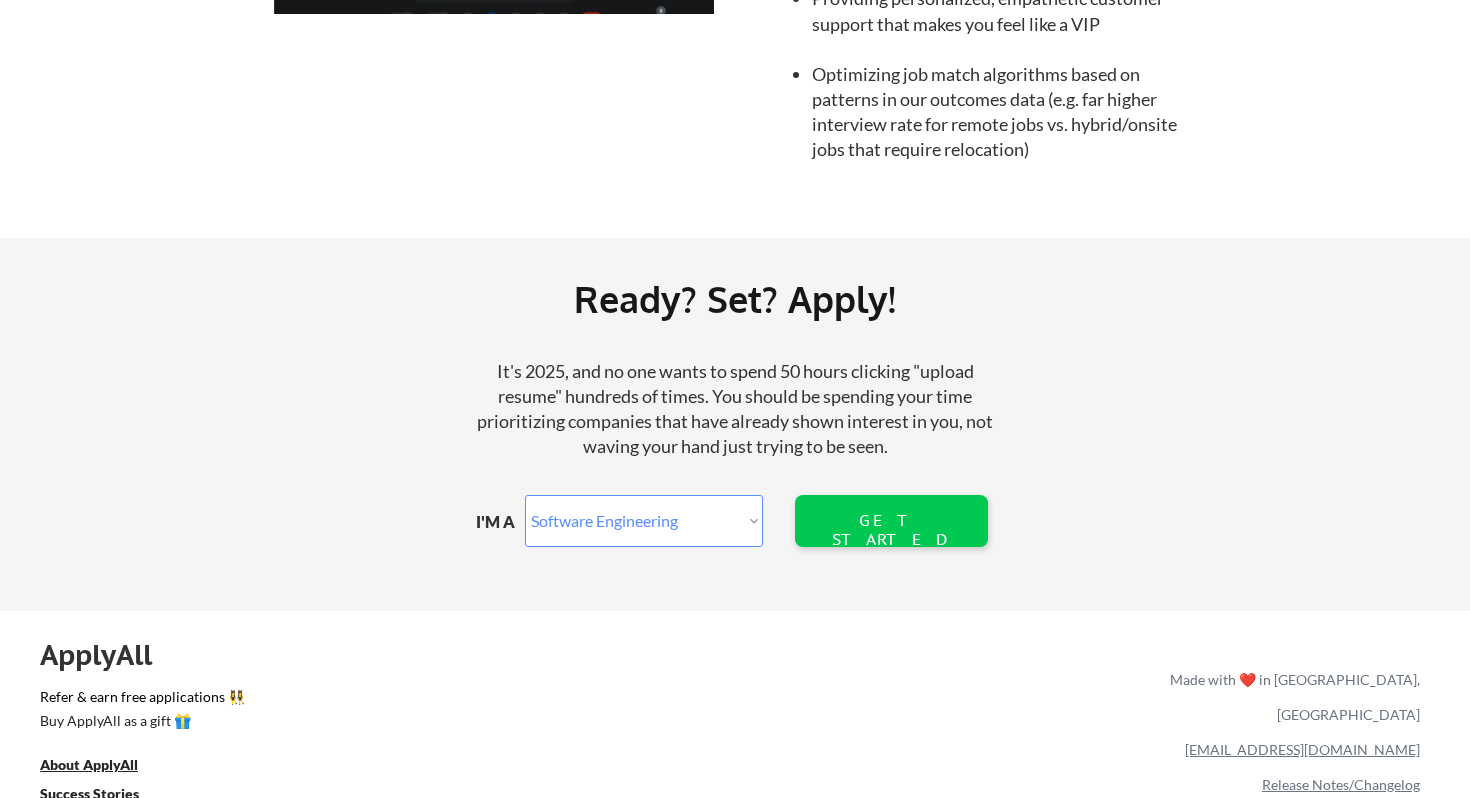 scroll, scrollTop: 2314, scrollLeft: 0, axis: vertical 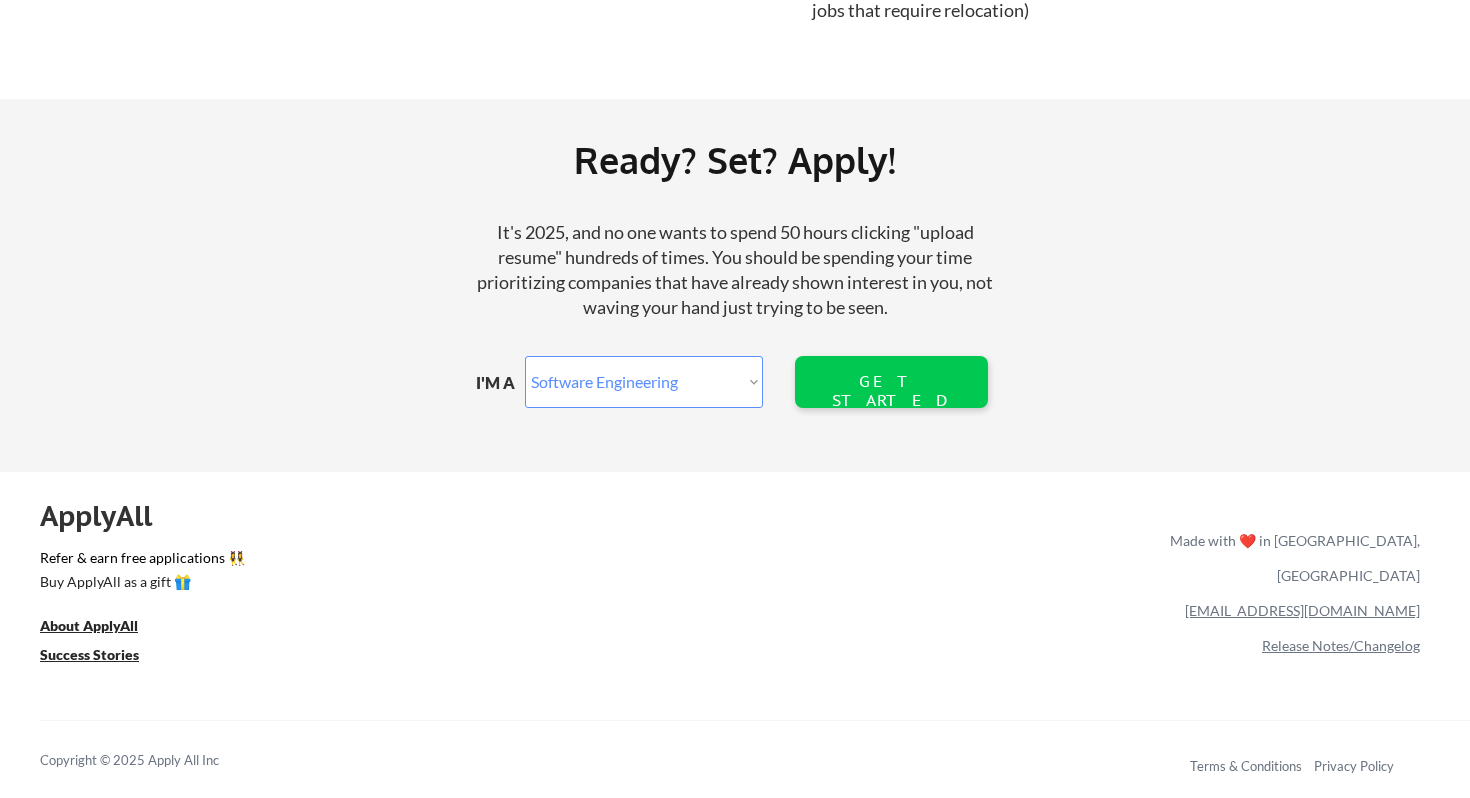 click on "Marketer Software Engineering Product Management Customer Success Sales UI/UX/Product Design Technical Project/Program Mgmt Marketing & Growth Data HR/Recruiting IT/Cybersecurity Tech Finance/Ops/Strategy Customer Support Other Function" at bounding box center [644, 382] 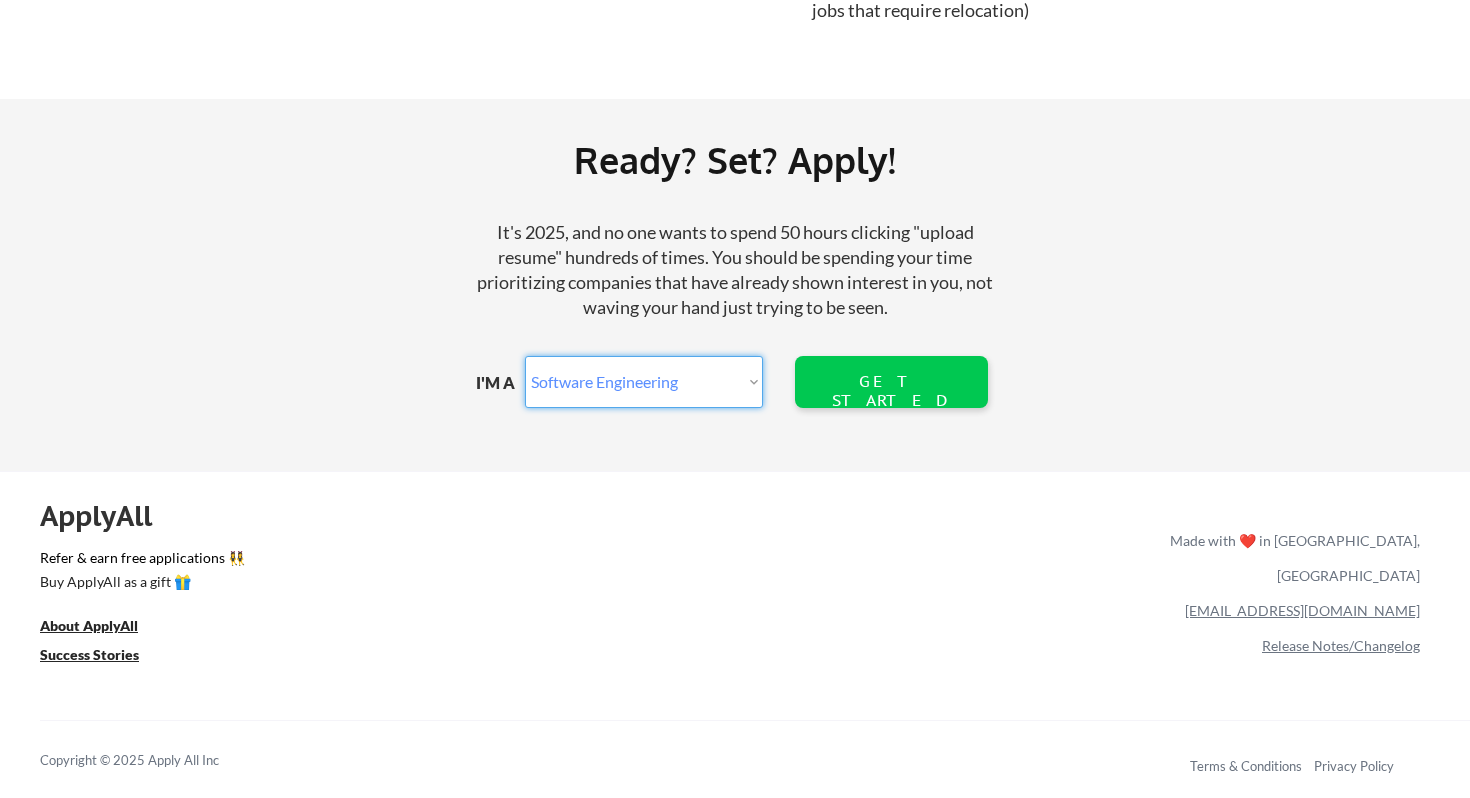 select on ""data_science___analytics"" 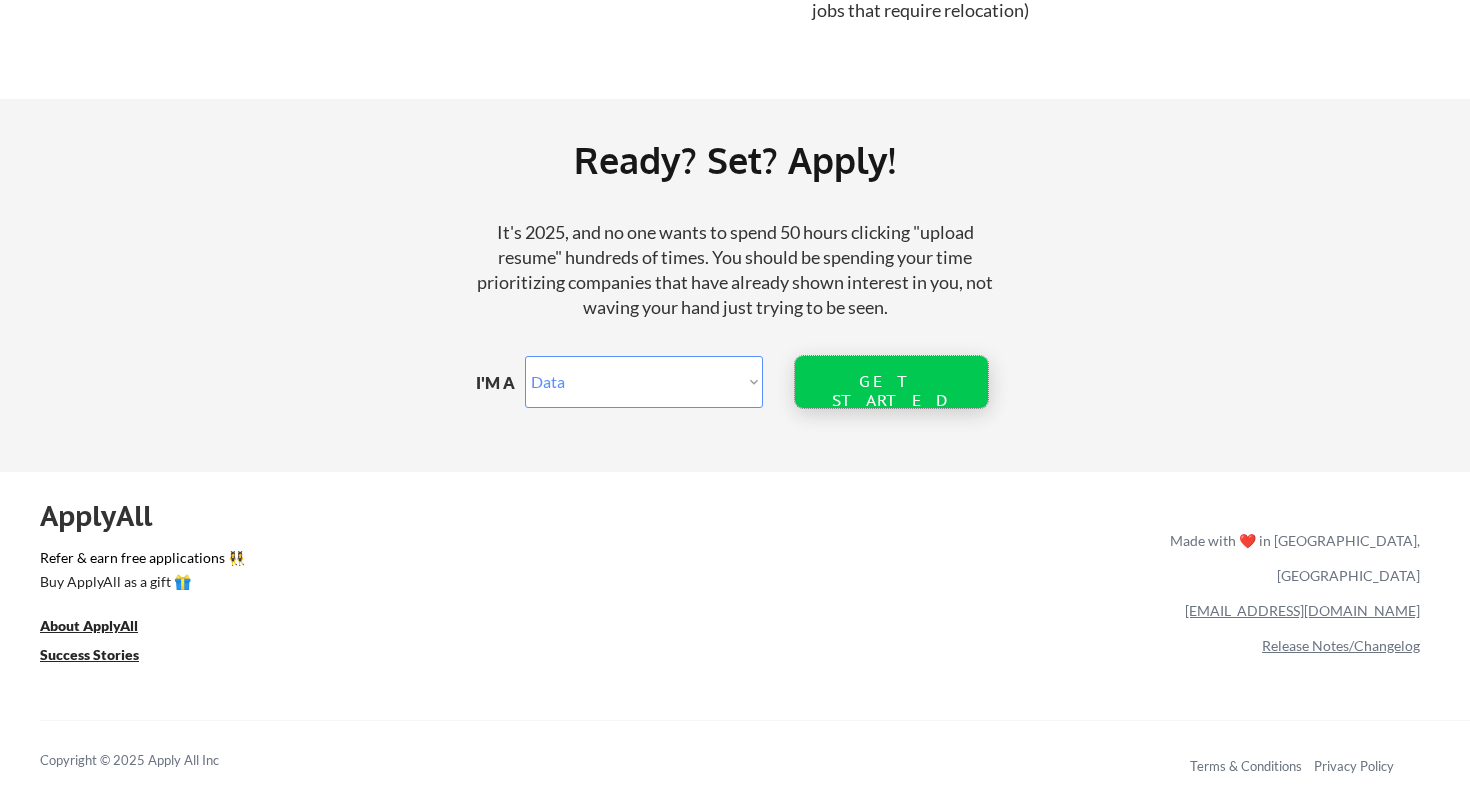 click on "GET STARTED" at bounding box center [891, 391] 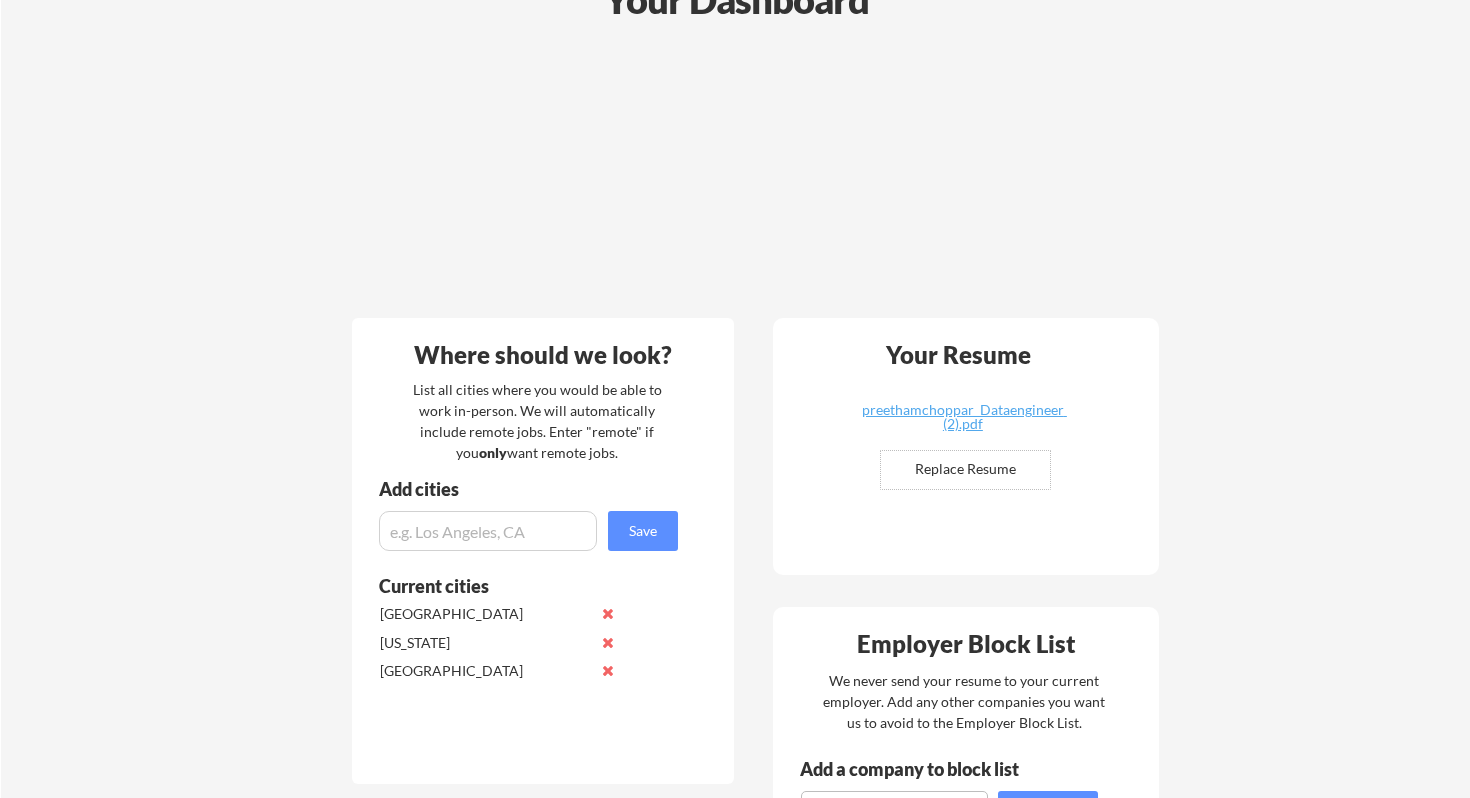 scroll, scrollTop: 0, scrollLeft: 0, axis: both 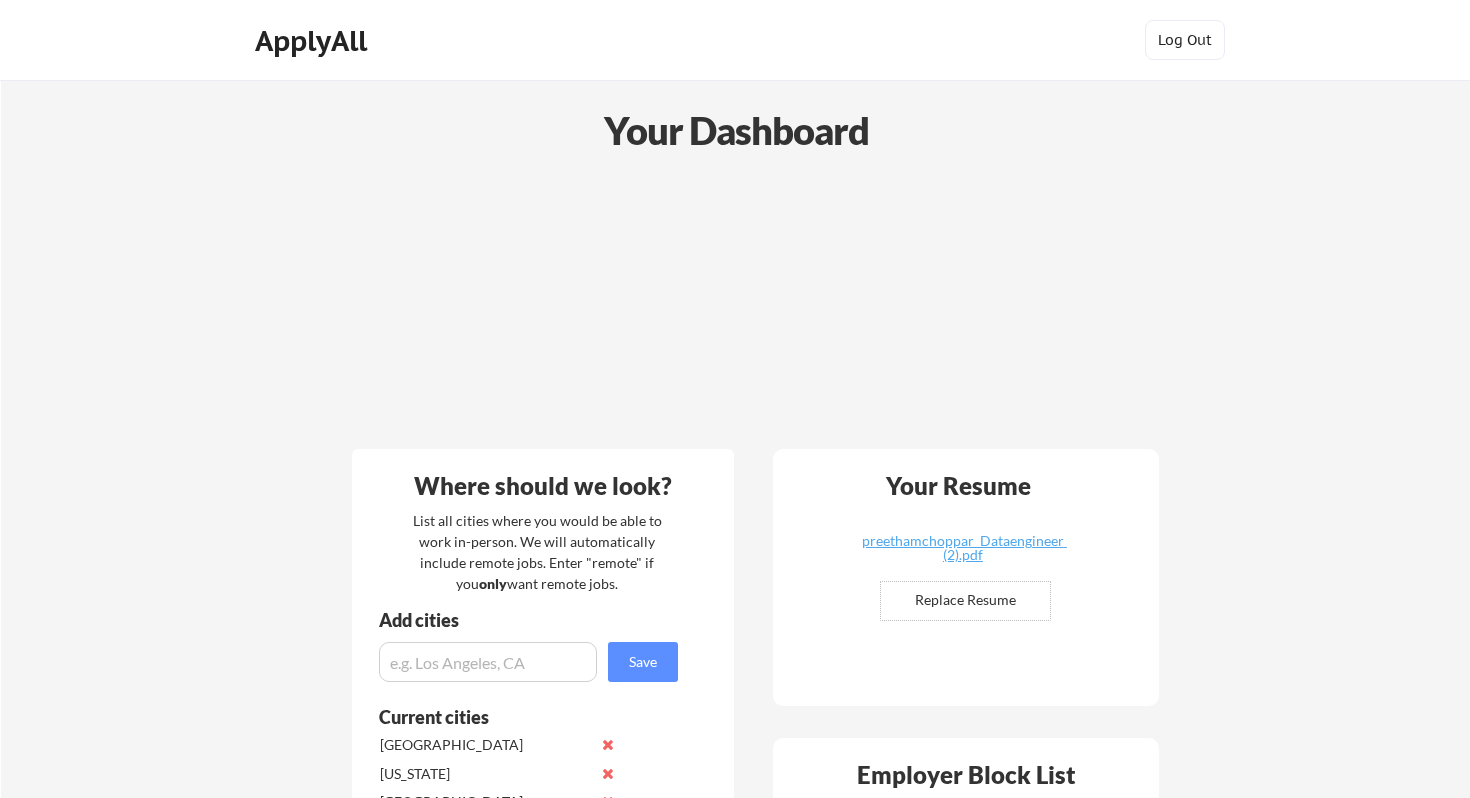 click on "Your Dashboard Where should we look? List all cities where you would be able to work in-person. We will automatically include remote jobs. Enter "remote" if you  only  want remote jobs. Add cities Save Current cities atlanta  florida united states Preferred Job Titles Let us know if you have specific levels or titles you want us to prioritize. Our matching system uses both your preferences and also the jobs our system determines you have the highest likelihood of getting interviews with. Add titles
Save Preferred roles and titles Data engineer Refer someone! Get free applications every time someone you refer signs up for a plan on ApplyAll Get free applications! Your Resume preethamchoppar_Dataengineer (2).pdf Replace Resume ✅ Replaced! Employer Block List We never send your resume to your current employer. Add any other companies you want us to avoid to the Employer Block List. Add a company to block list Save Already block listed [Optional] Minimum Salary
Update minimum annual base salary Save  $60,000" at bounding box center [735, 889] 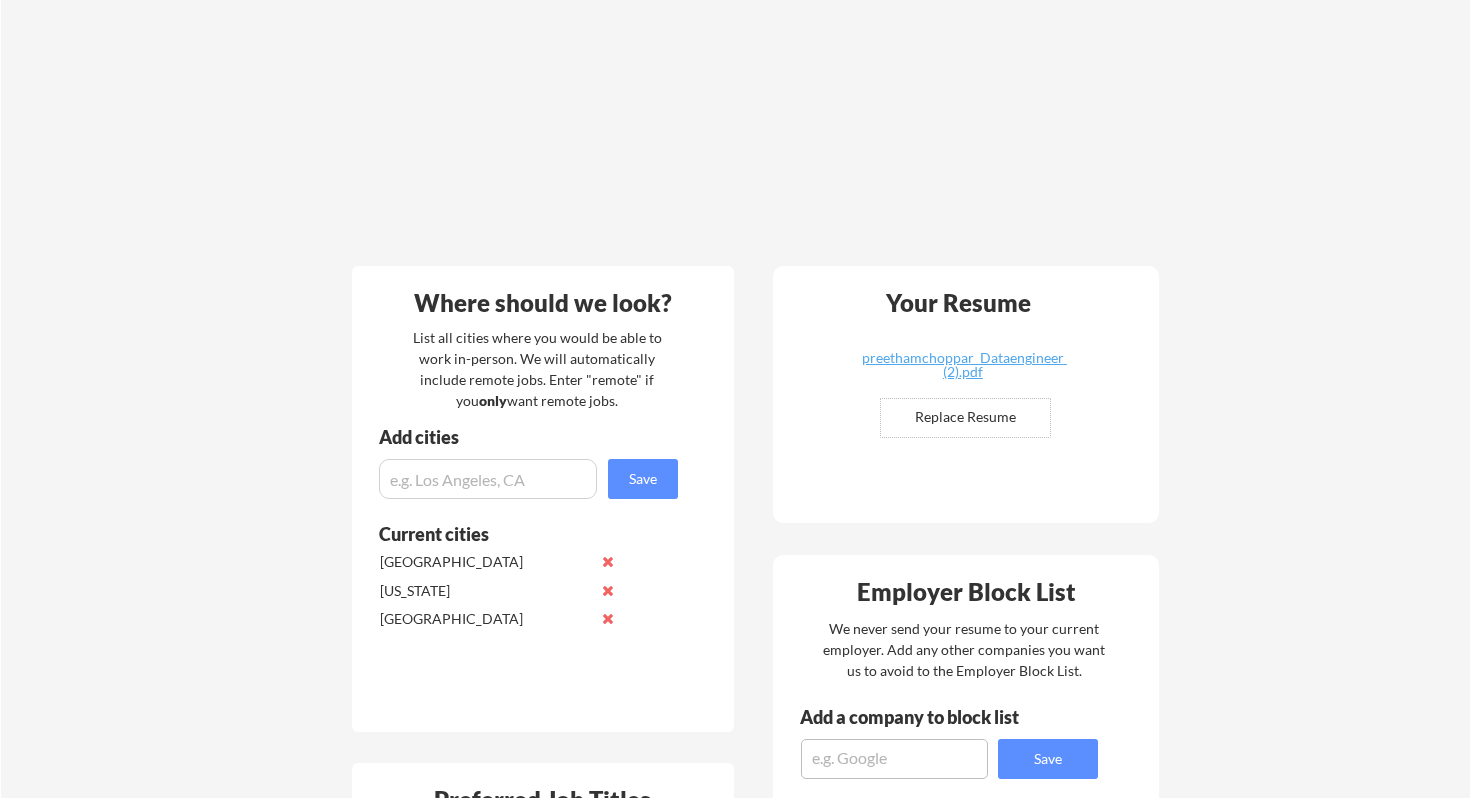 scroll, scrollTop: 0, scrollLeft: 0, axis: both 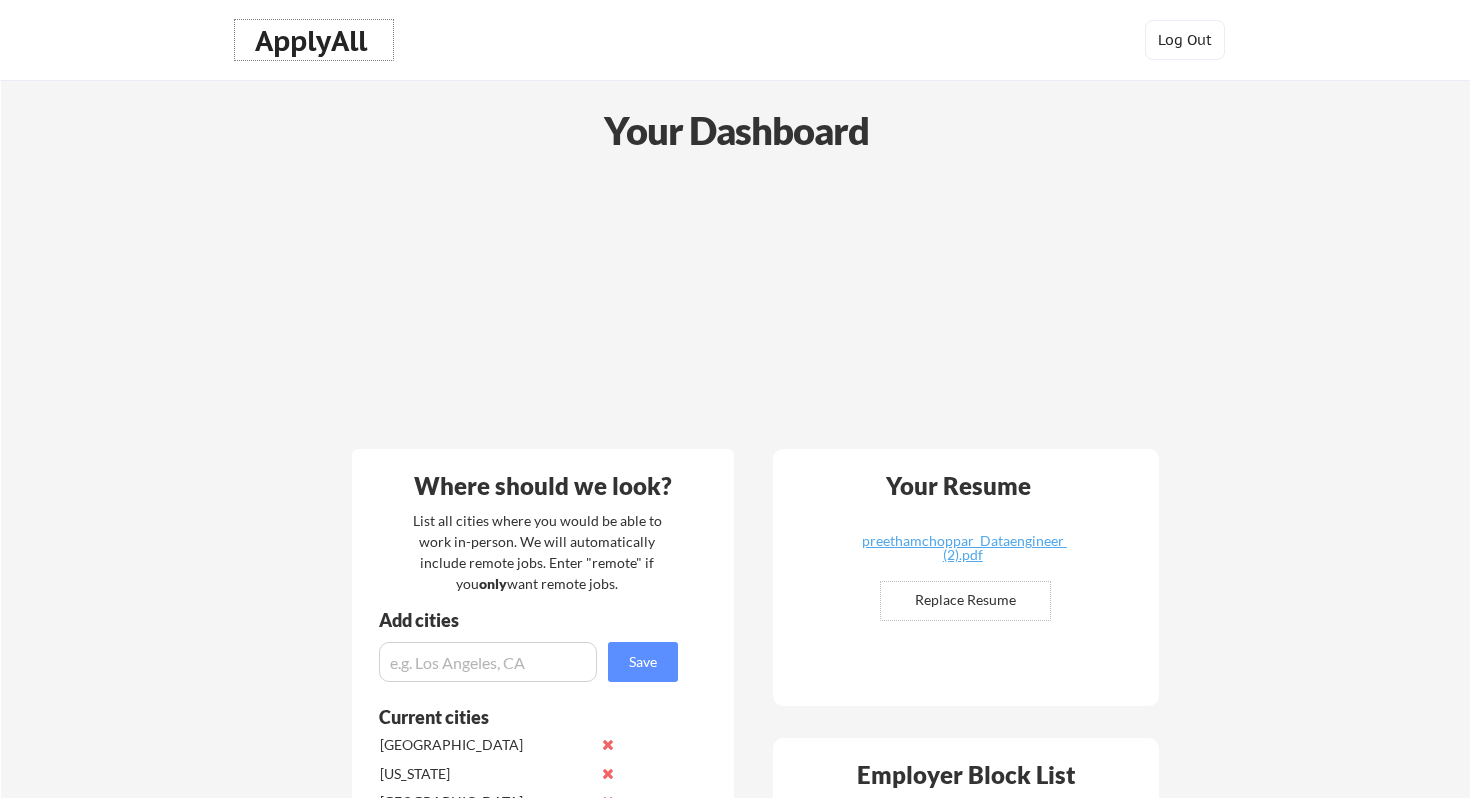 click on "ApplyAll" at bounding box center (314, 41) 